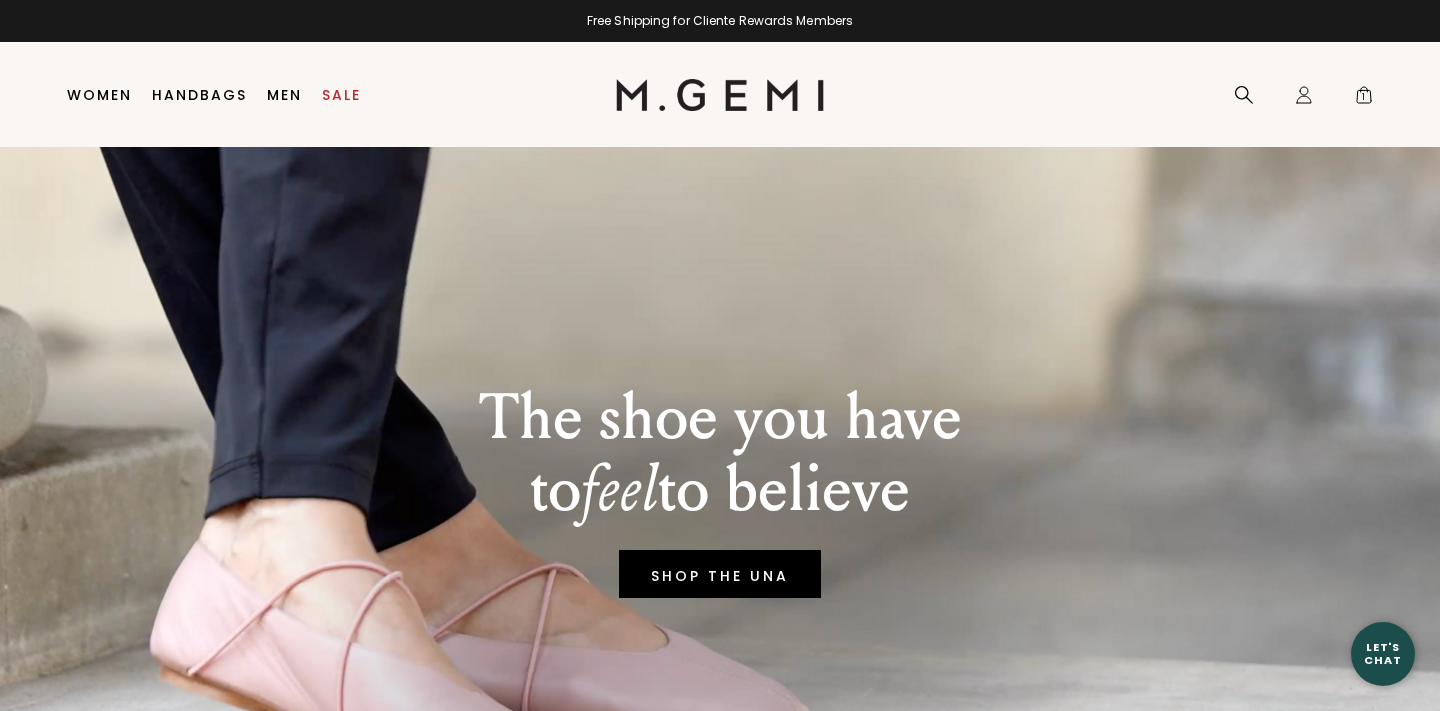 scroll, scrollTop: 0, scrollLeft: 0, axis: both 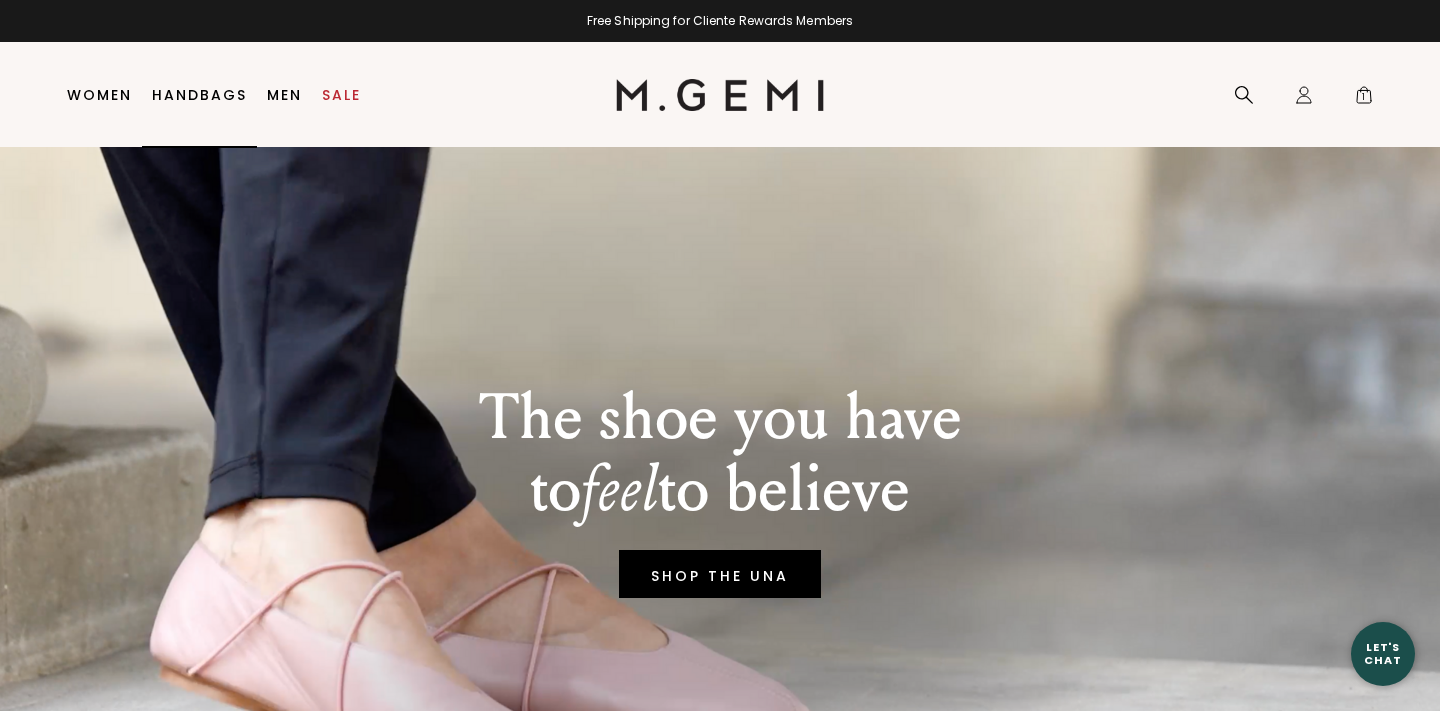 click on "Handbags" at bounding box center (199, 95) 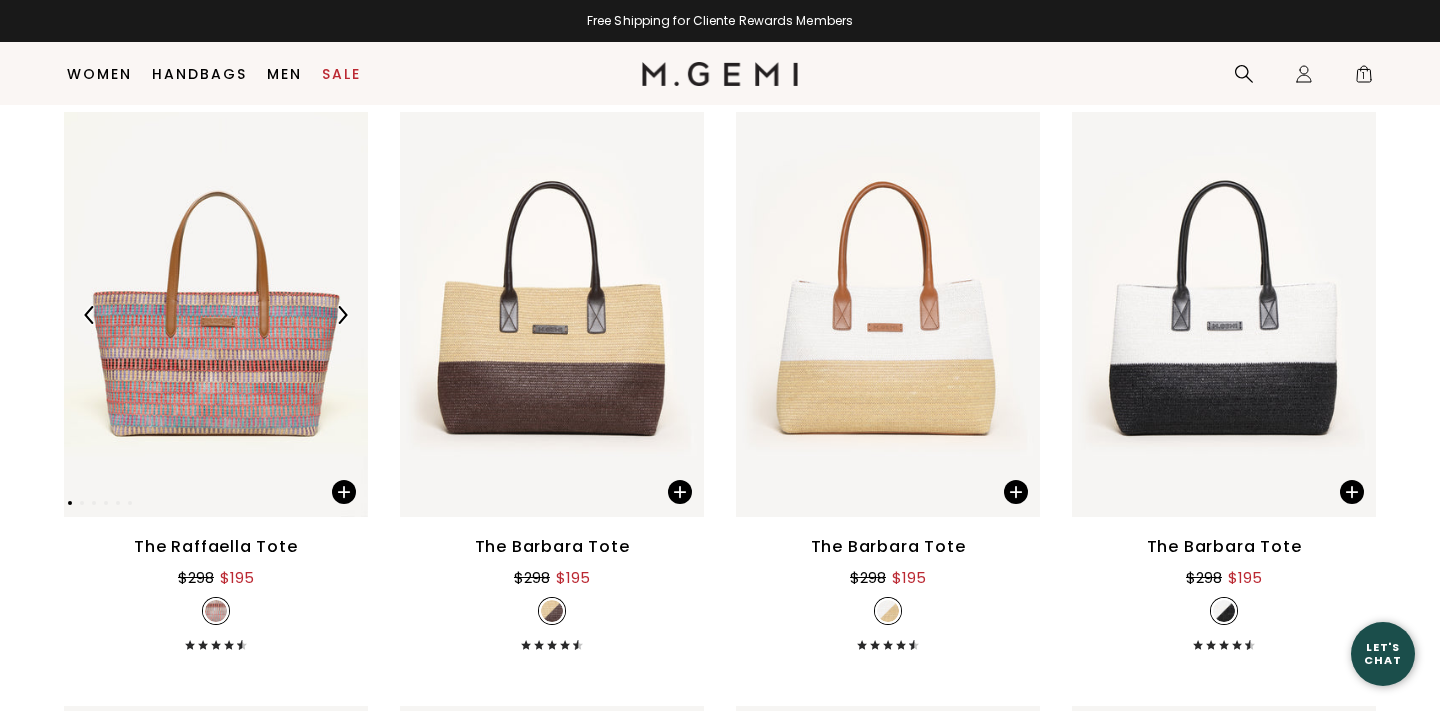 scroll, scrollTop: 342, scrollLeft: 0, axis: vertical 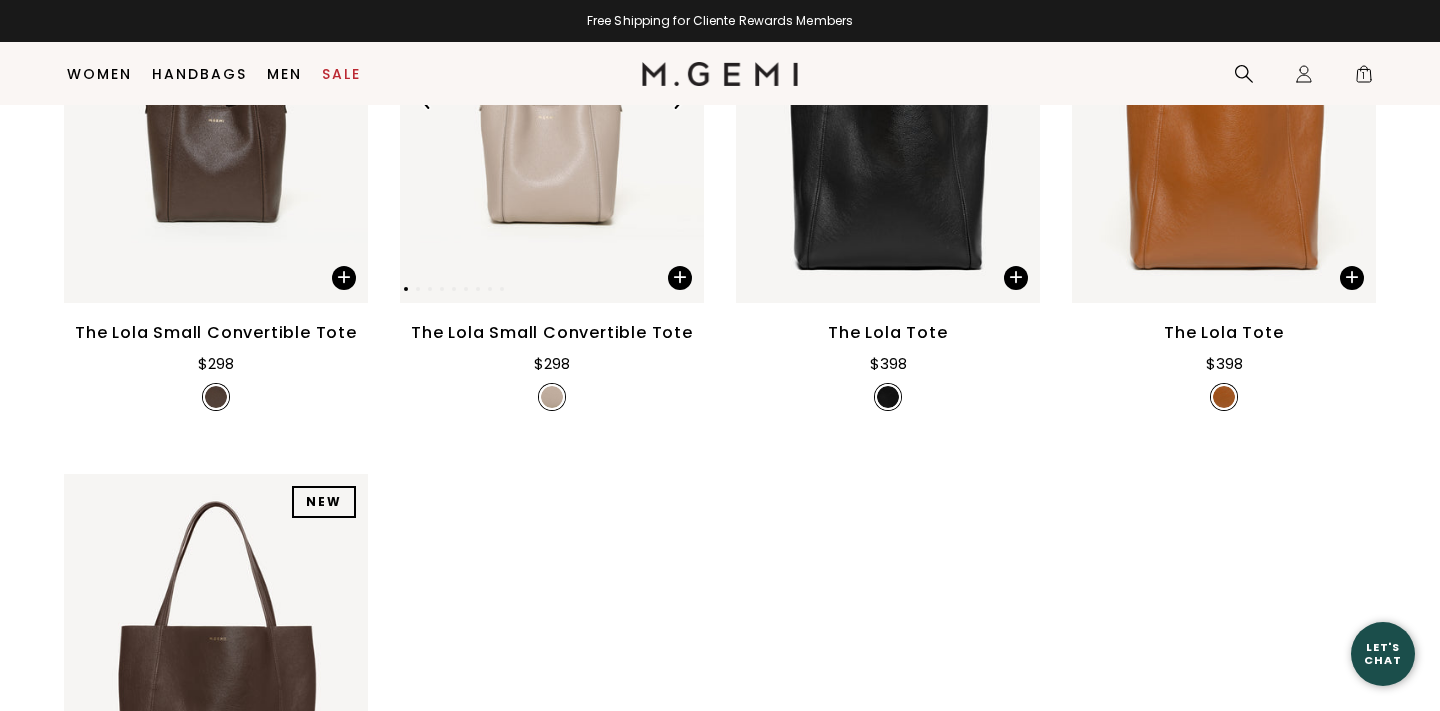 click at bounding box center (552, 99) 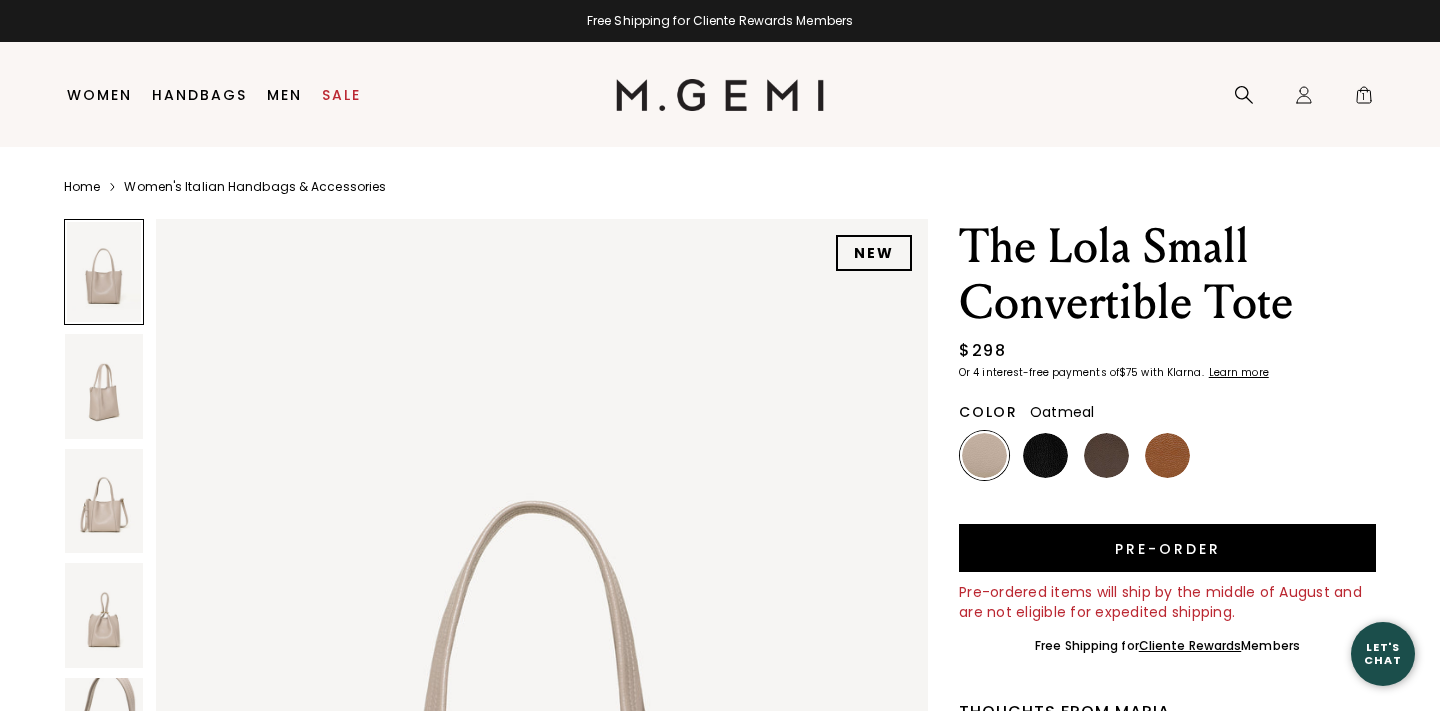 scroll, scrollTop: 0, scrollLeft: 0, axis: both 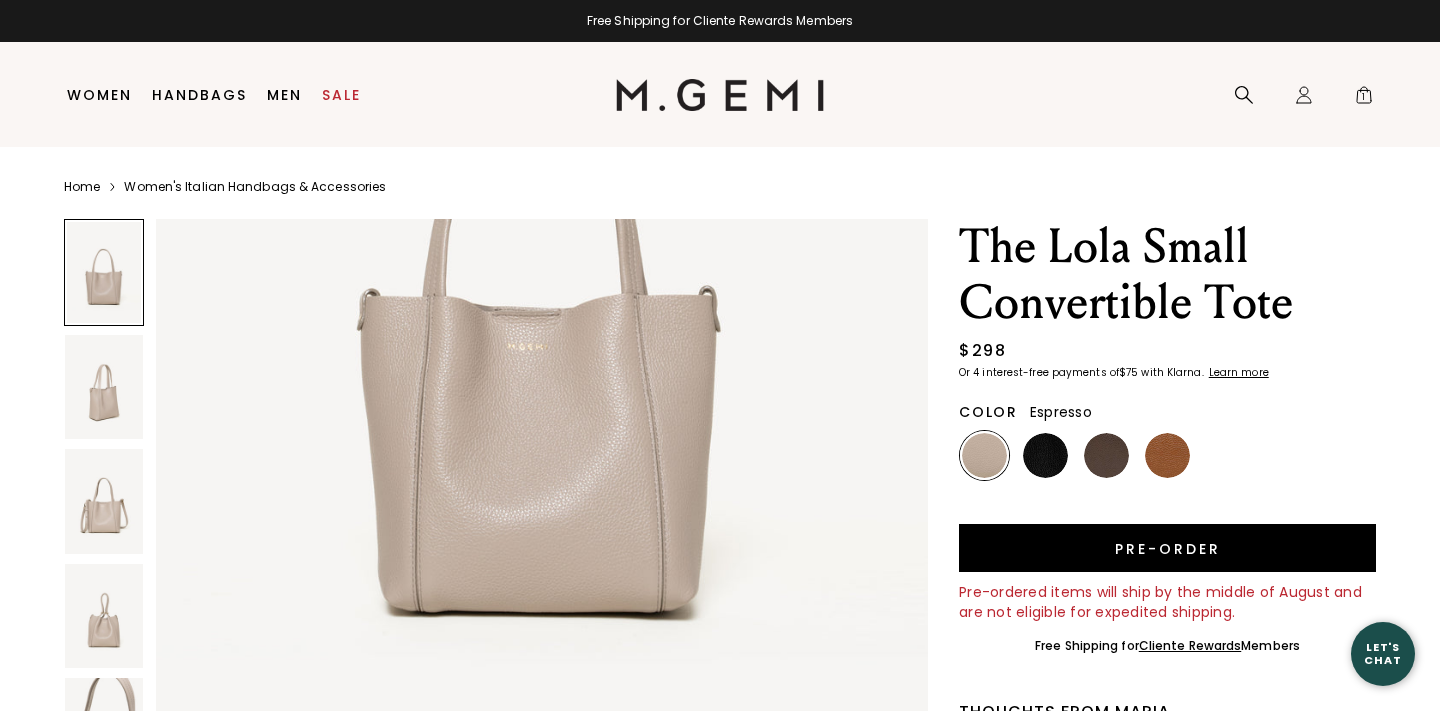 click at bounding box center (1106, 455) 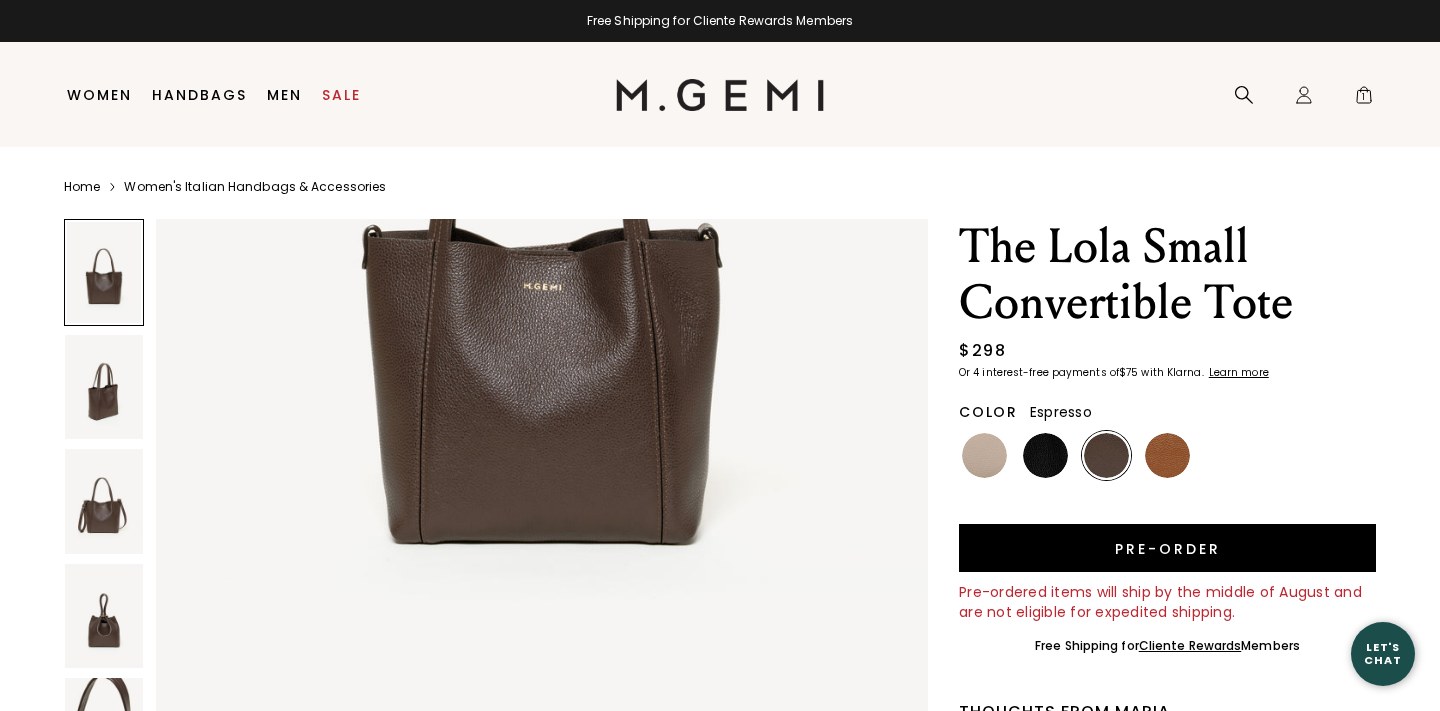 scroll, scrollTop: 502, scrollLeft: 0, axis: vertical 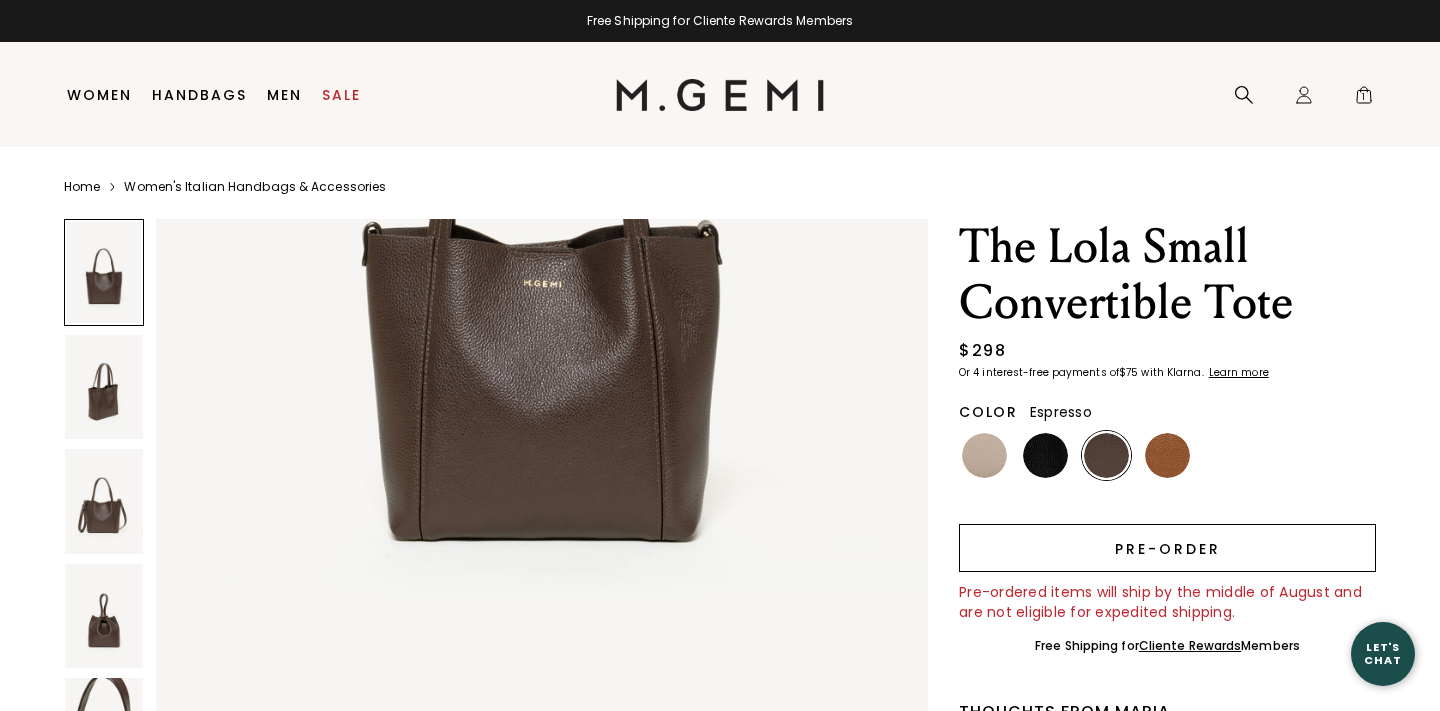 click on "Pre-order" at bounding box center [1167, 548] 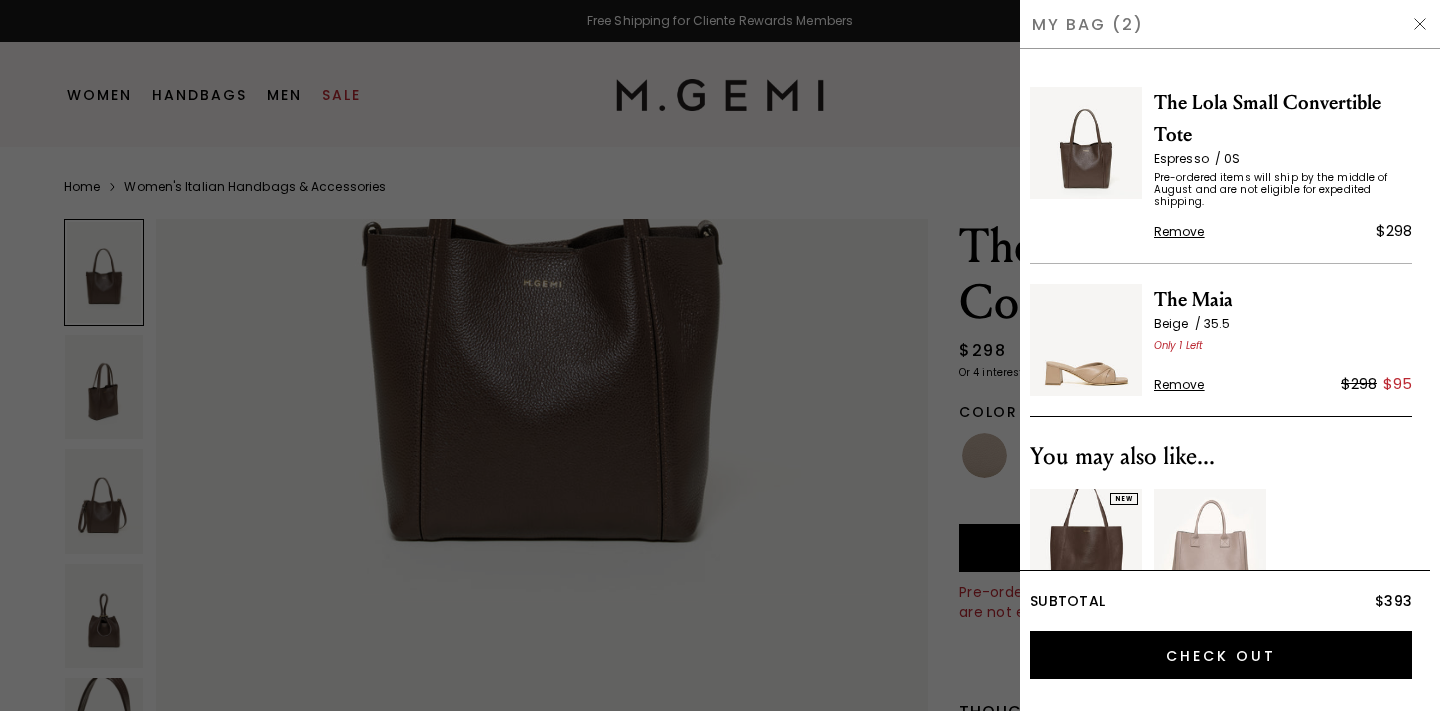 scroll, scrollTop: 0, scrollLeft: 0, axis: both 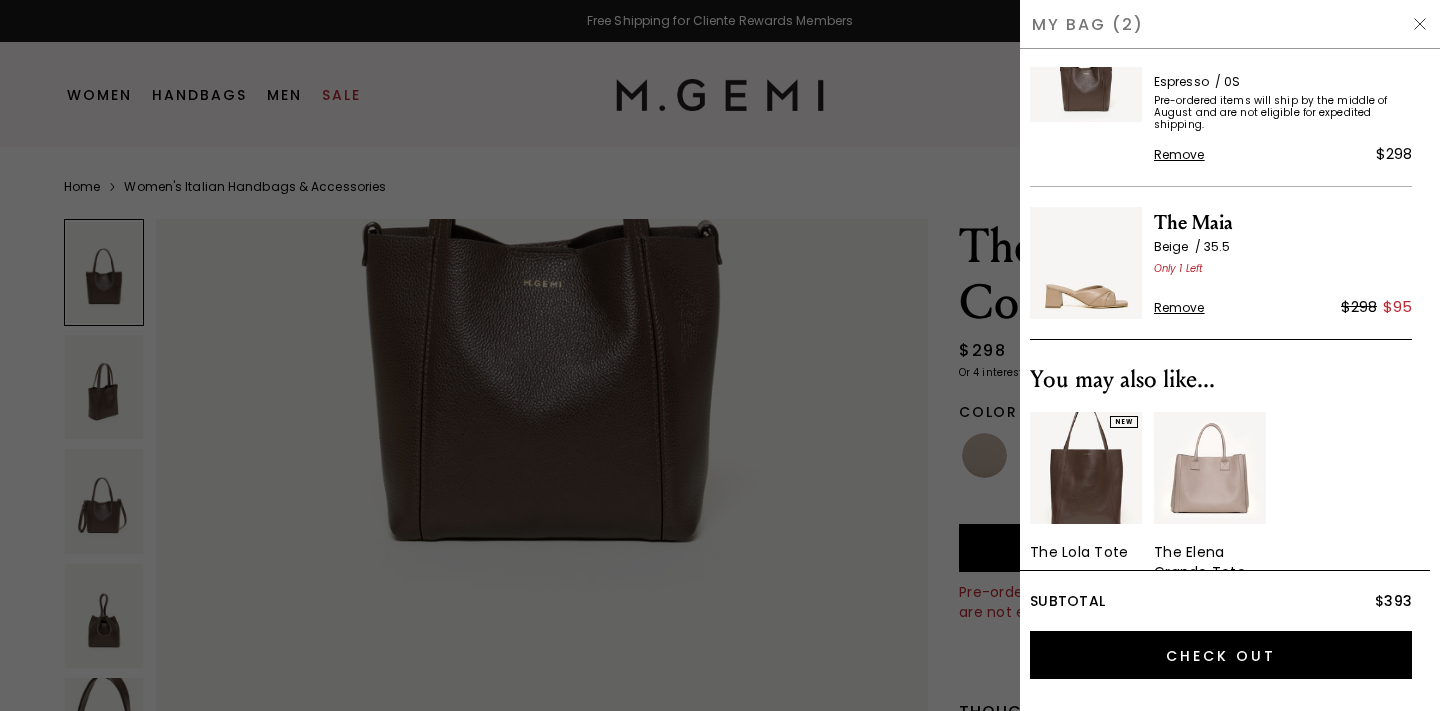 click at bounding box center [1086, 468] 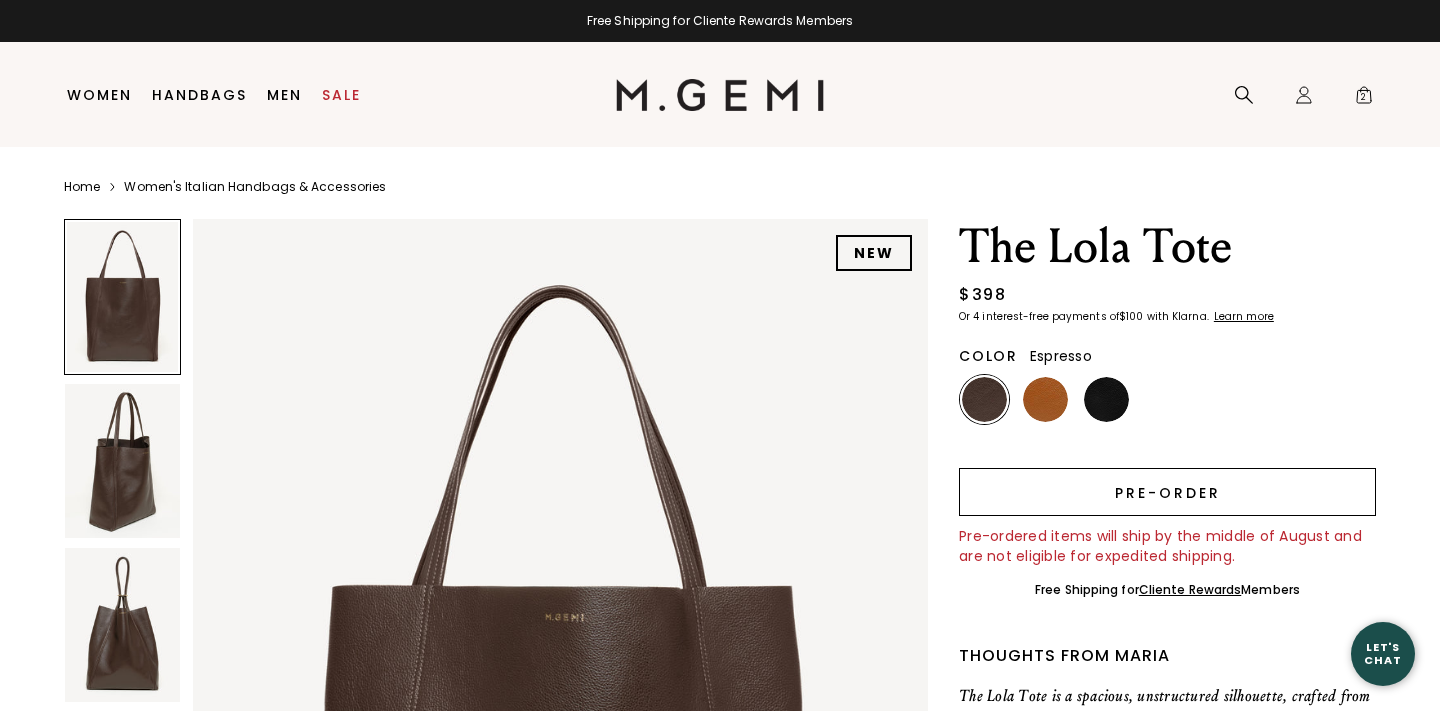 scroll, scrollTop: 0, scrollLeft: 0, axis: both 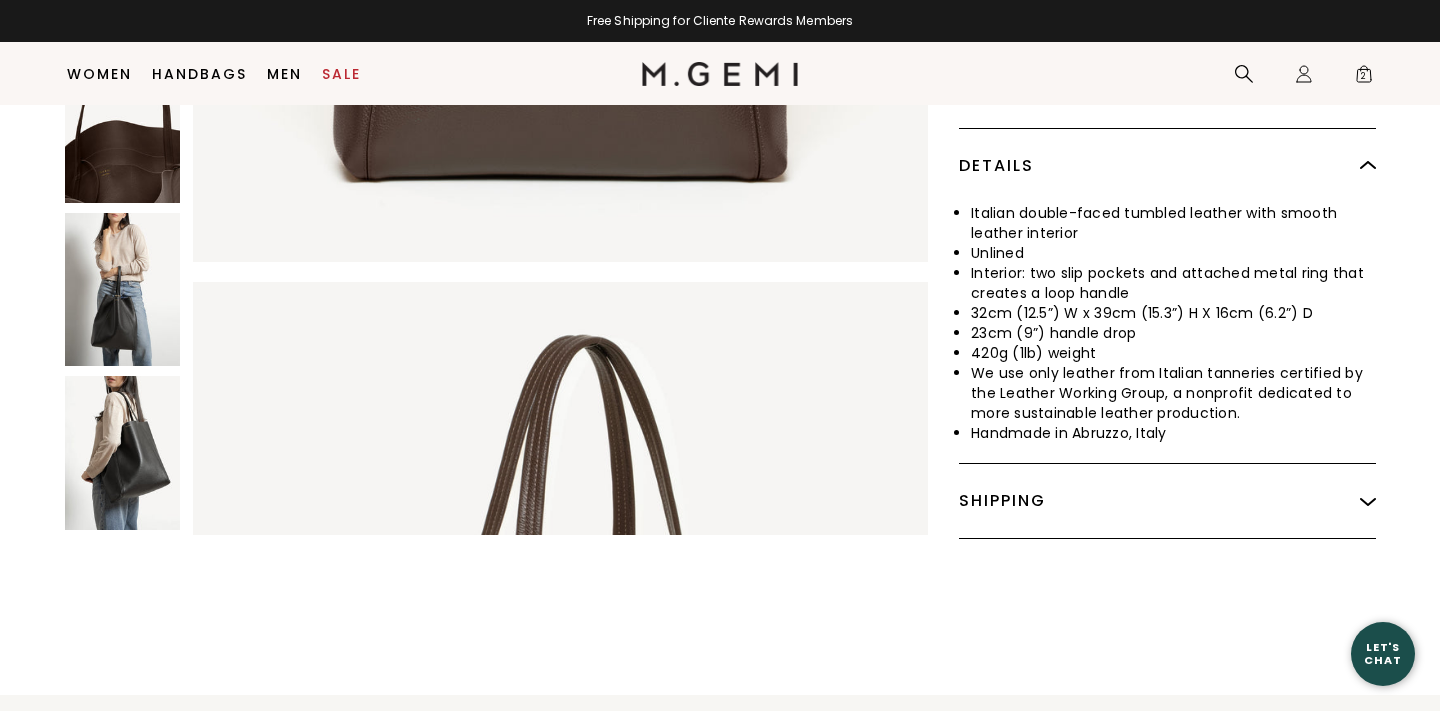 click at bounding box center [122, 454] 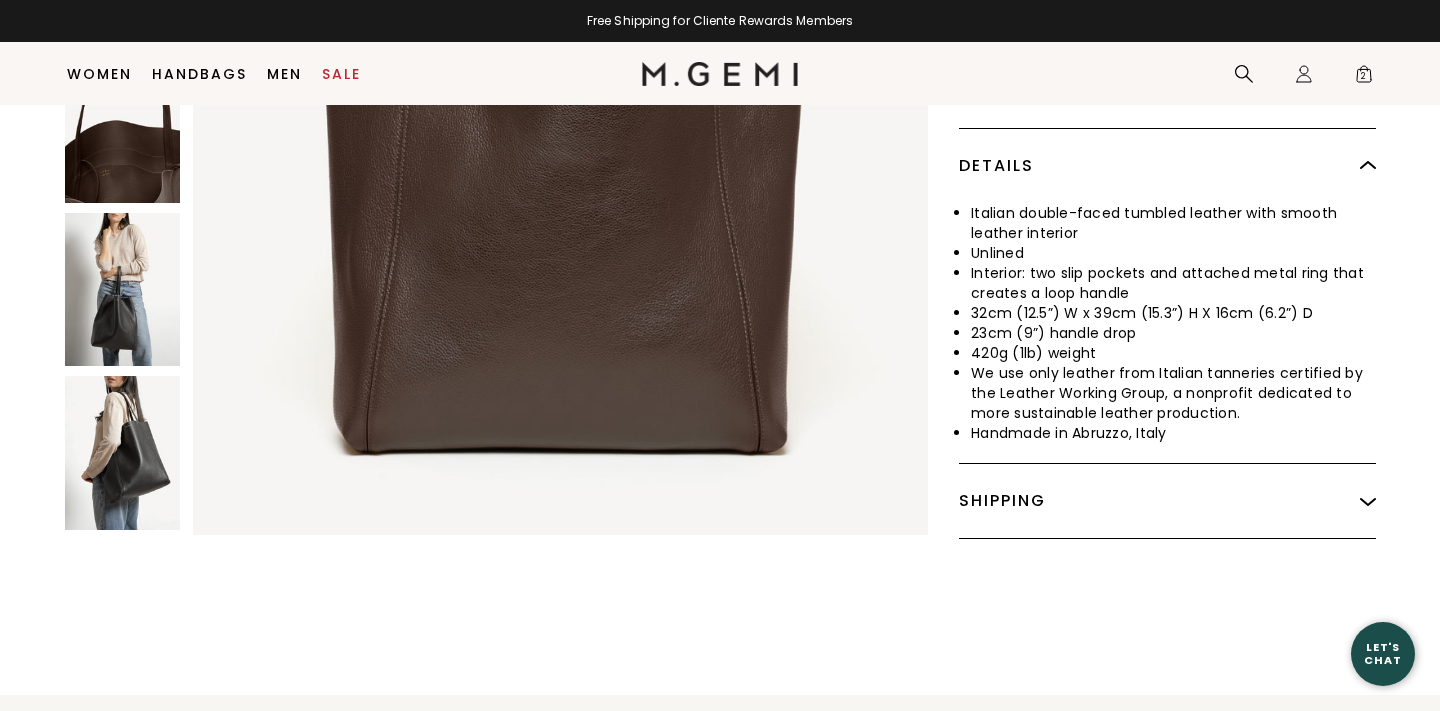 scroll, scrollTop: 0, scrollLeft: 0, axis: both 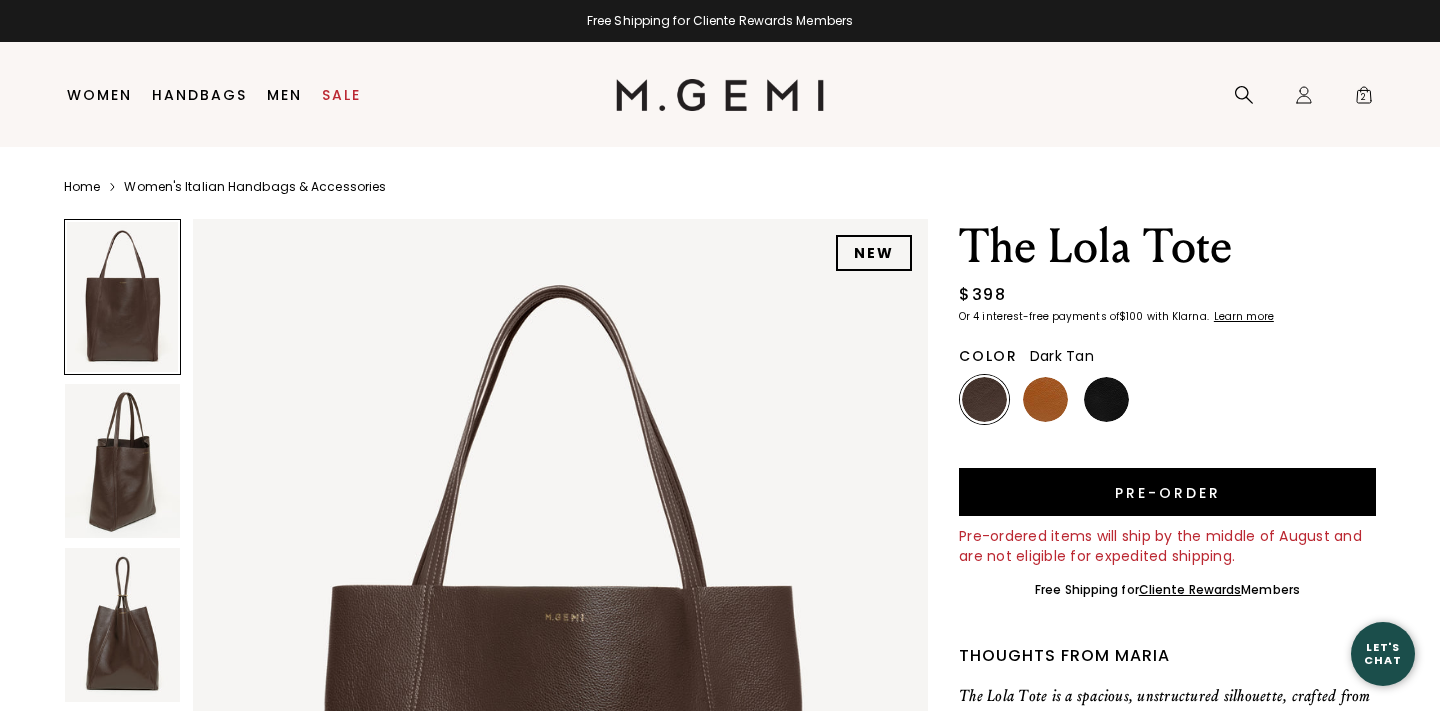click at bounding box center (1045, 399) 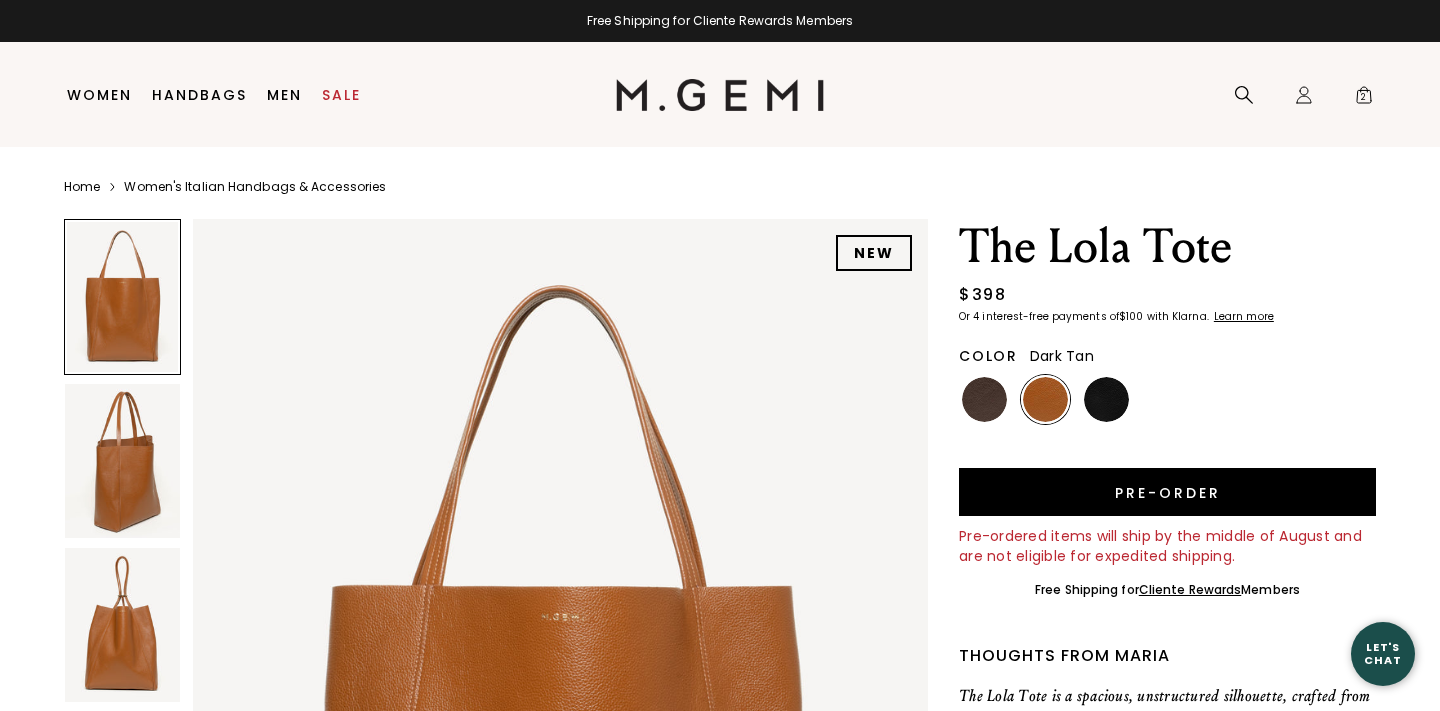scroll, scrollTop: 0, scrollLeft: 0, axis: both 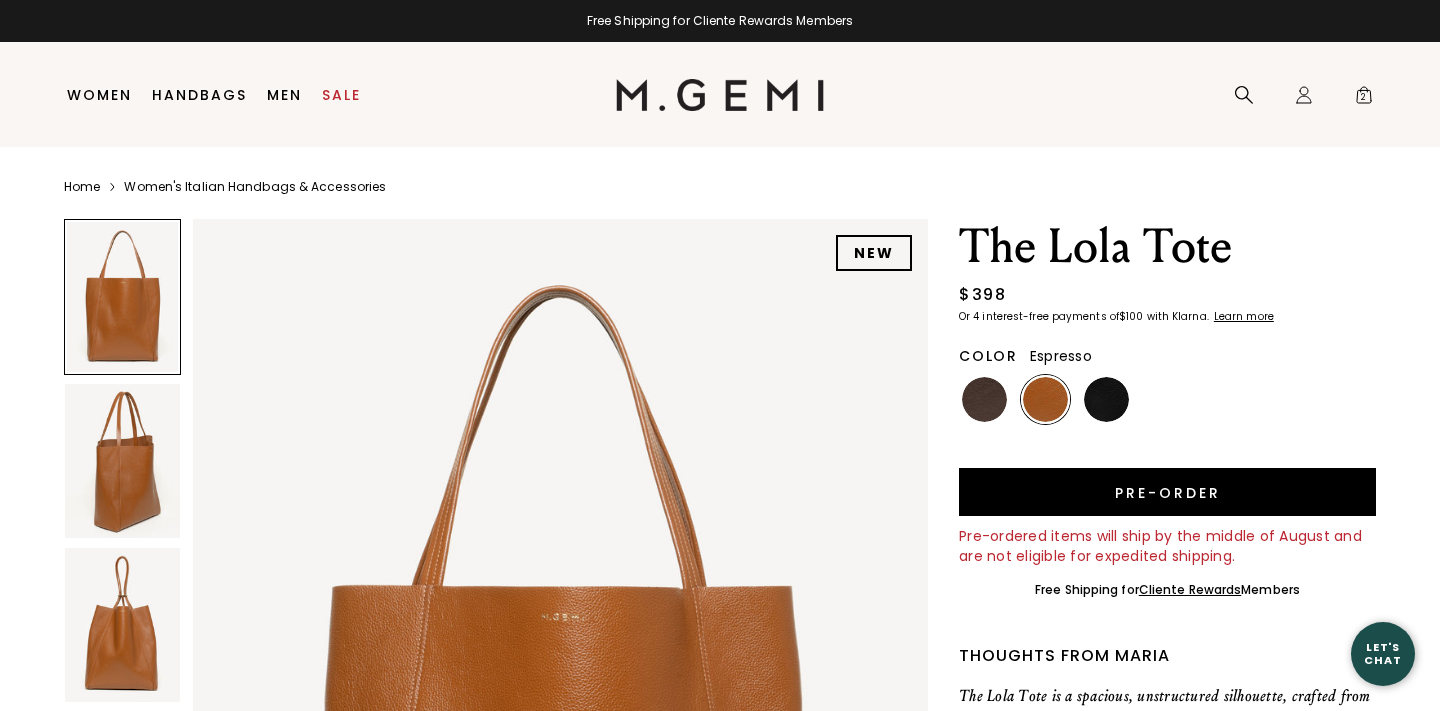 click at bounding box center (984, 399) 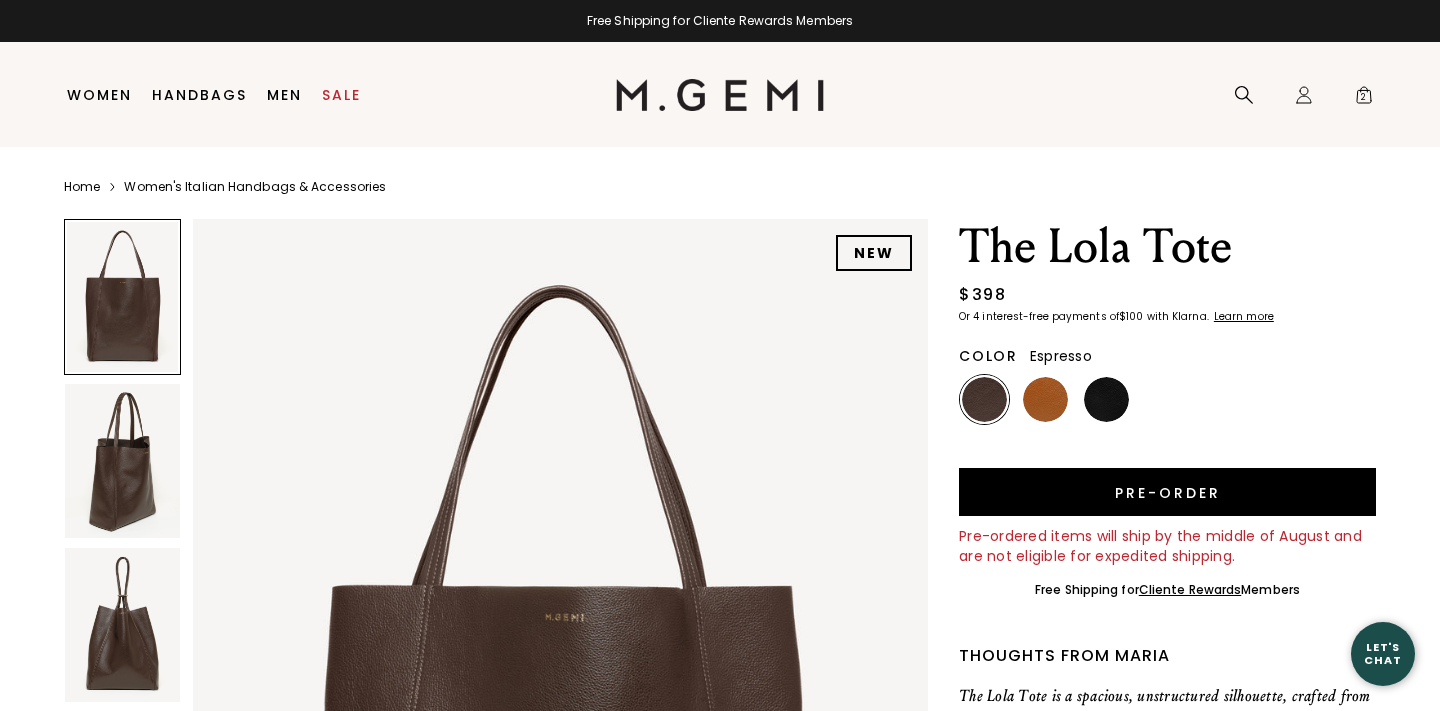 scroll, scrollTop: 0, scrollLeft: 0, axis: both 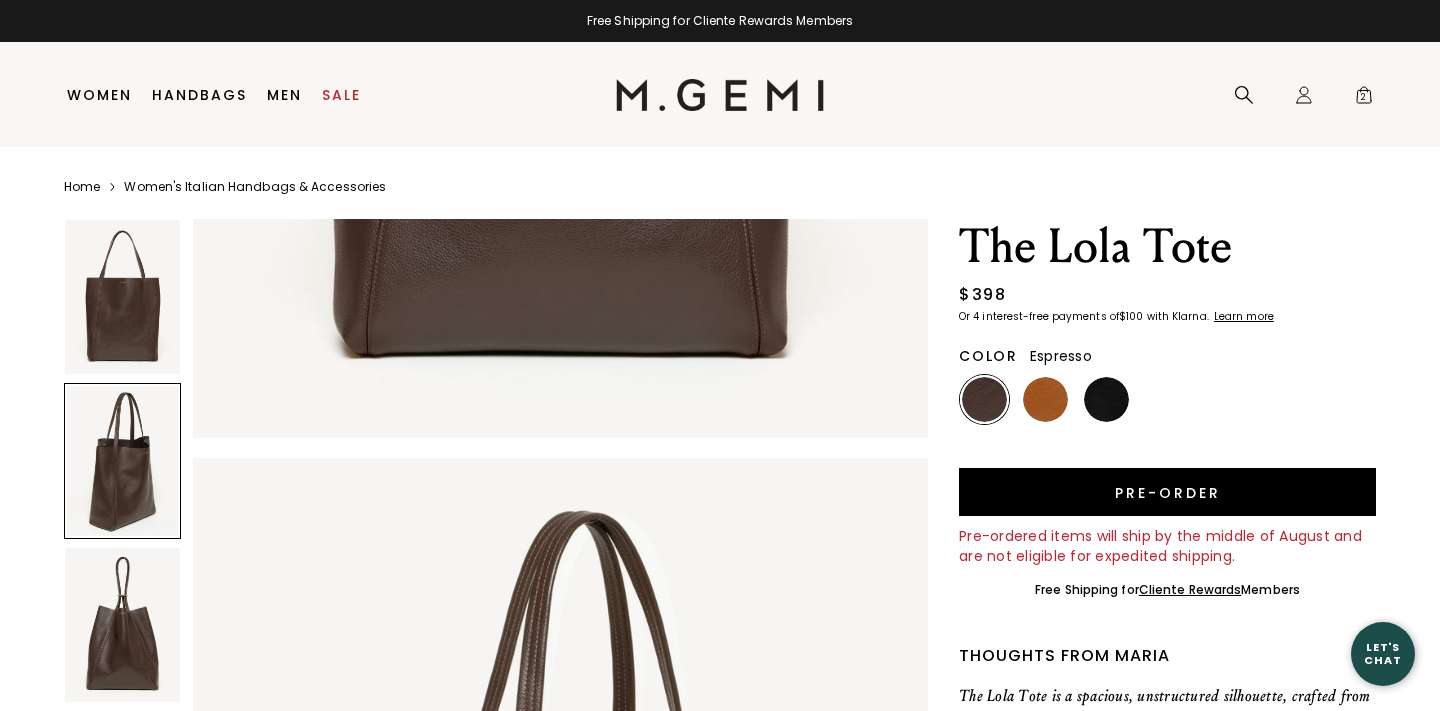 click at bounding box center [122, 461] 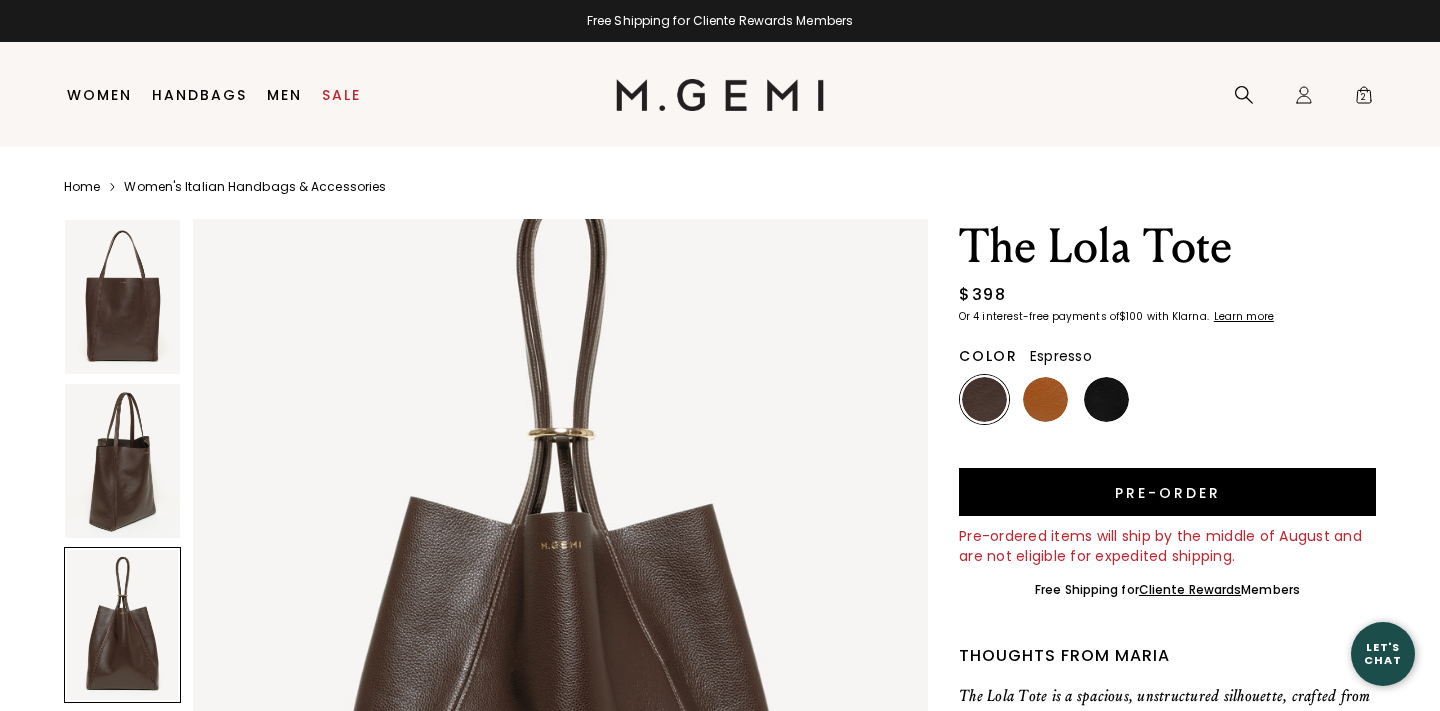 scroll, scrollTop: 2134, scrollLeft: 0, axis: vertical 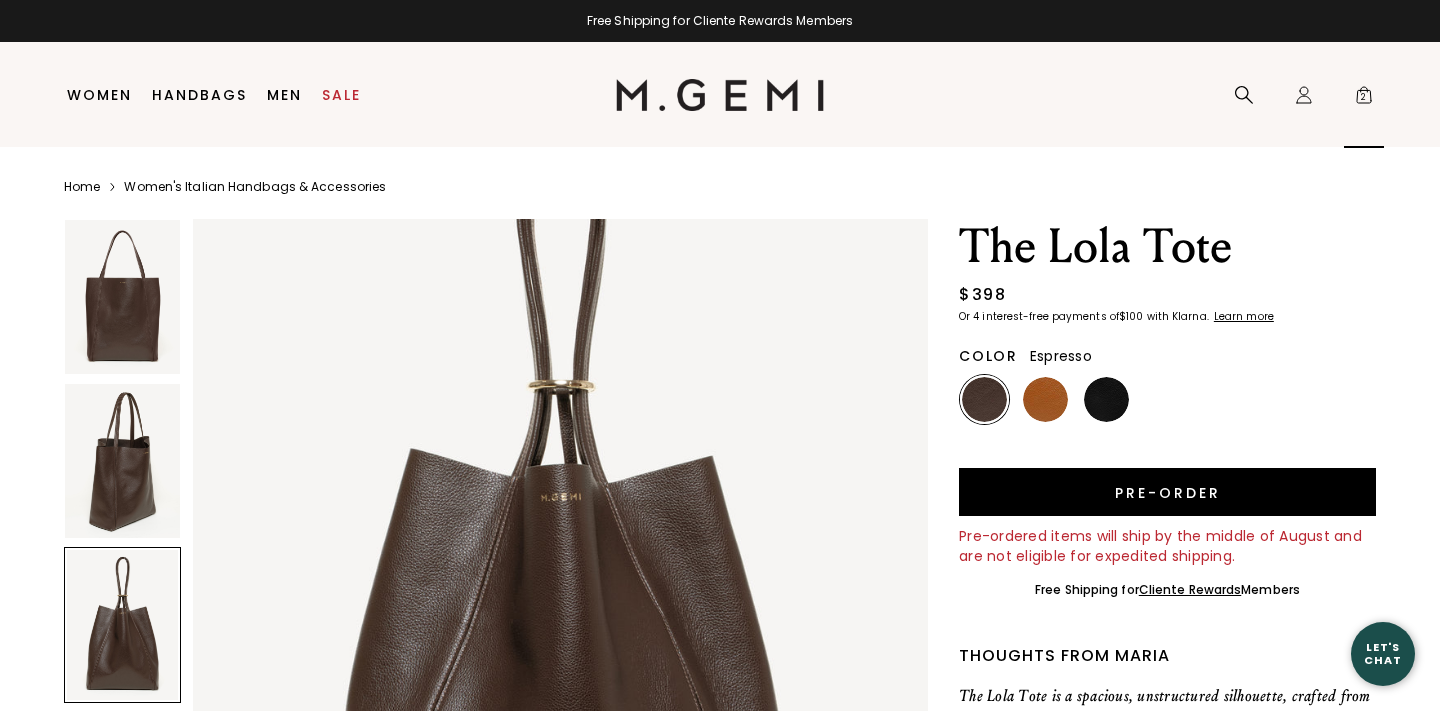 click on "2" at bounding box center [1364, 99] 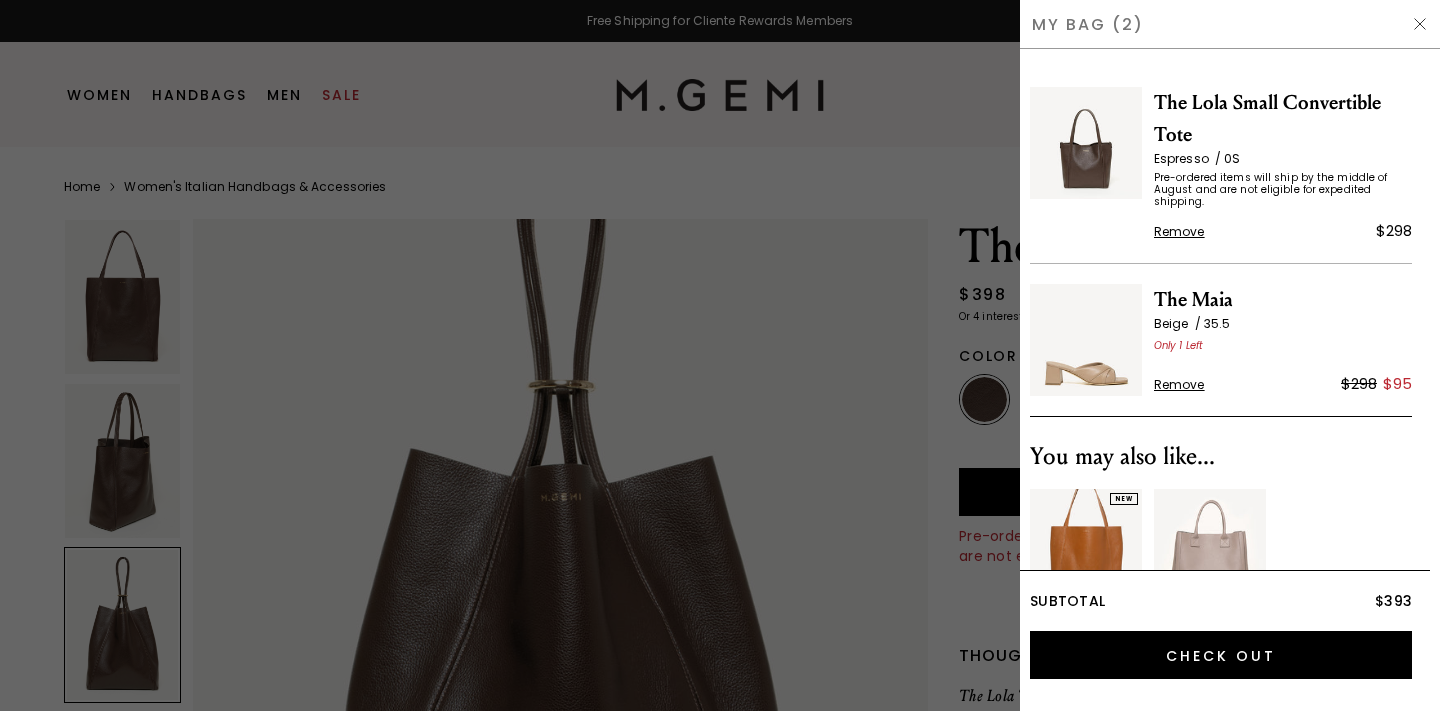 scroll, scrollTop: 0, scrollLeft: 0, axis: both 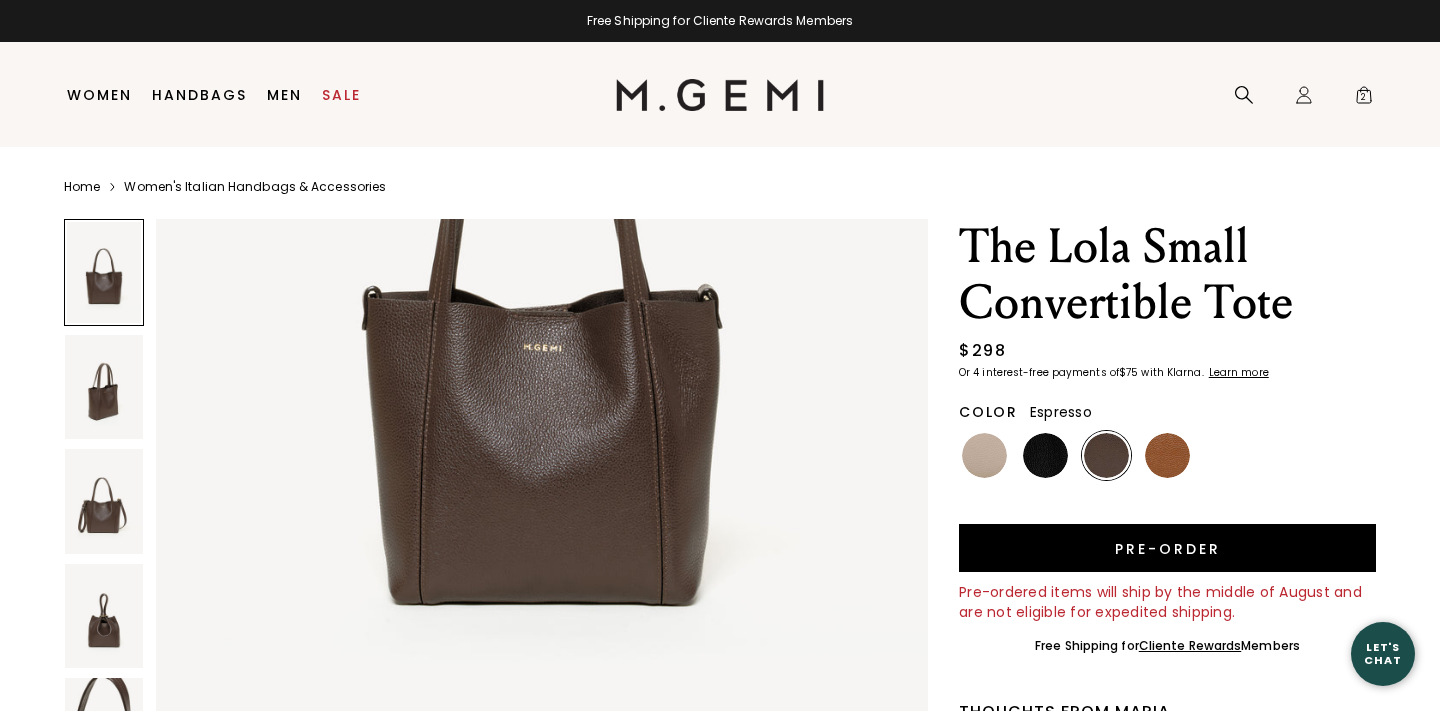 click at bounding box center (104, 501) 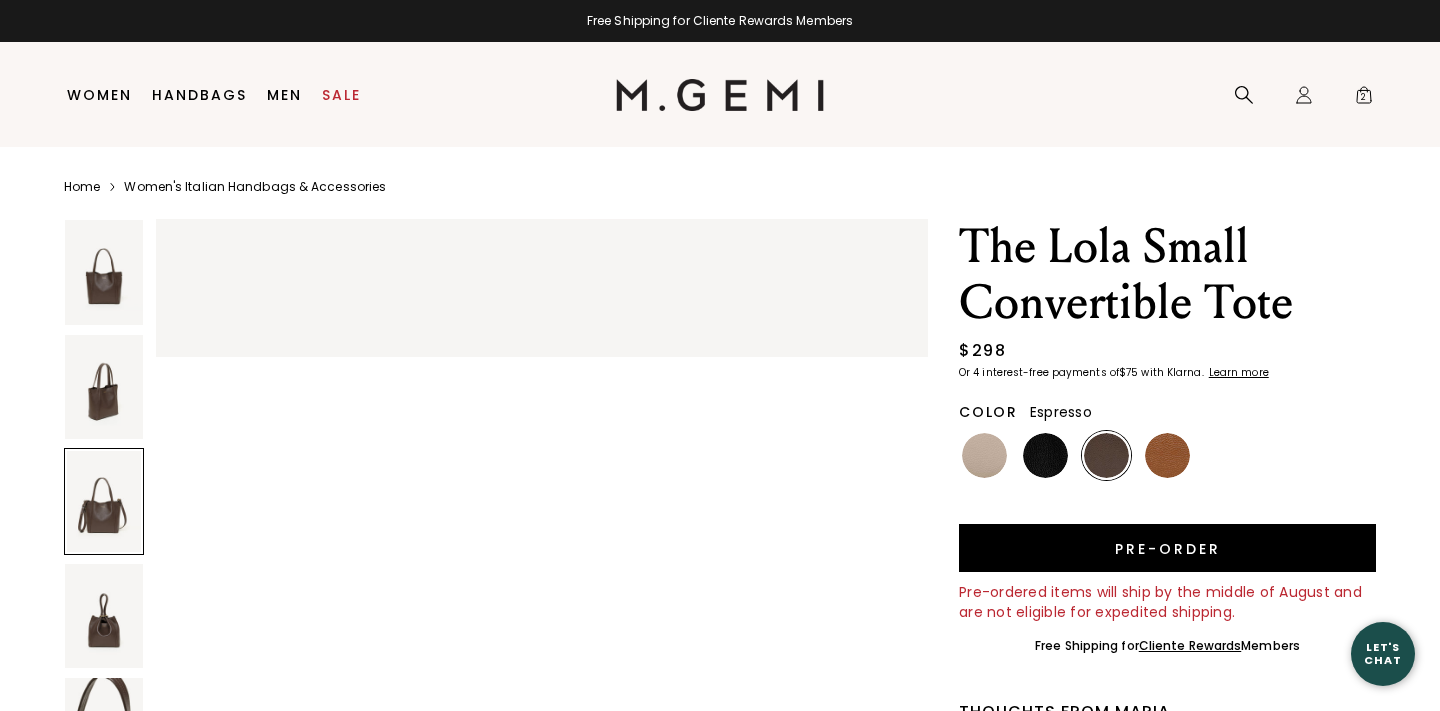 scroll, scrollTop: 2098, scrollLeft: 0, axis: vertical 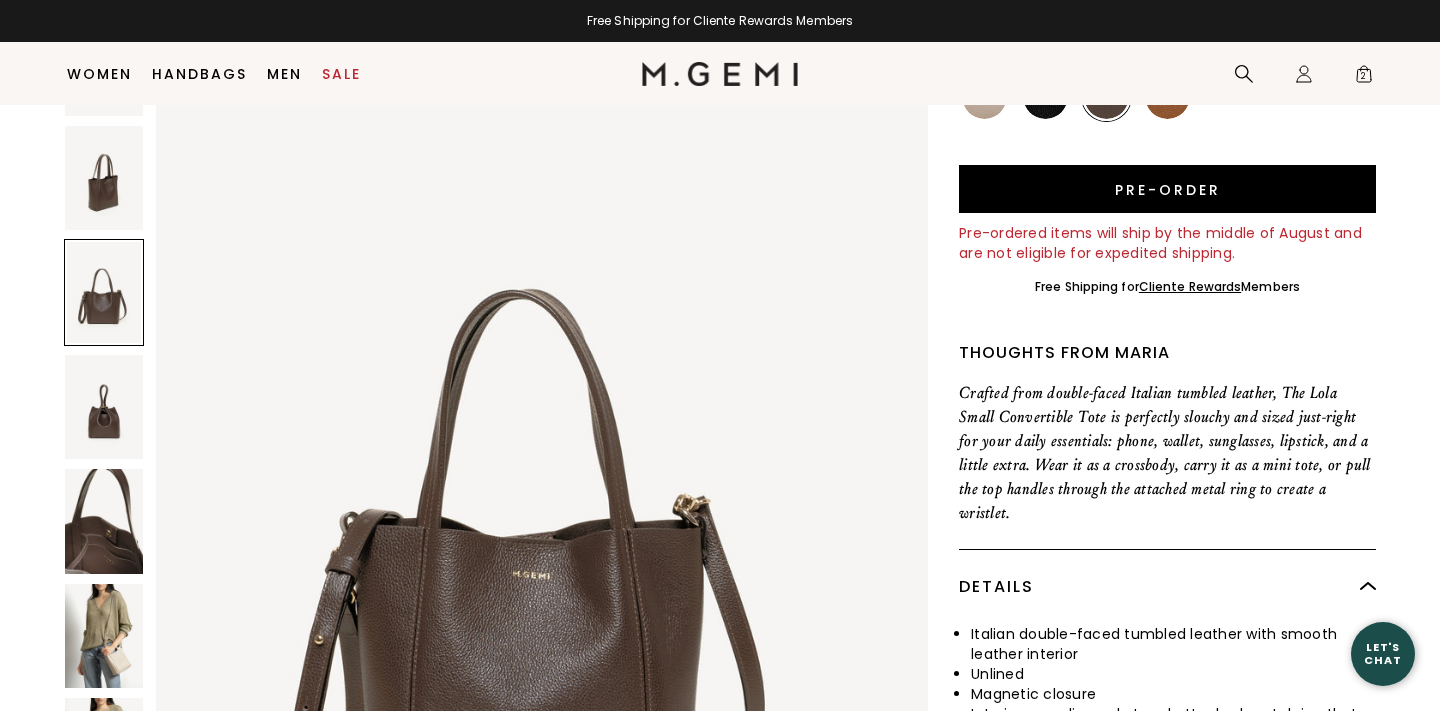 click at bounding box center [104, 635] 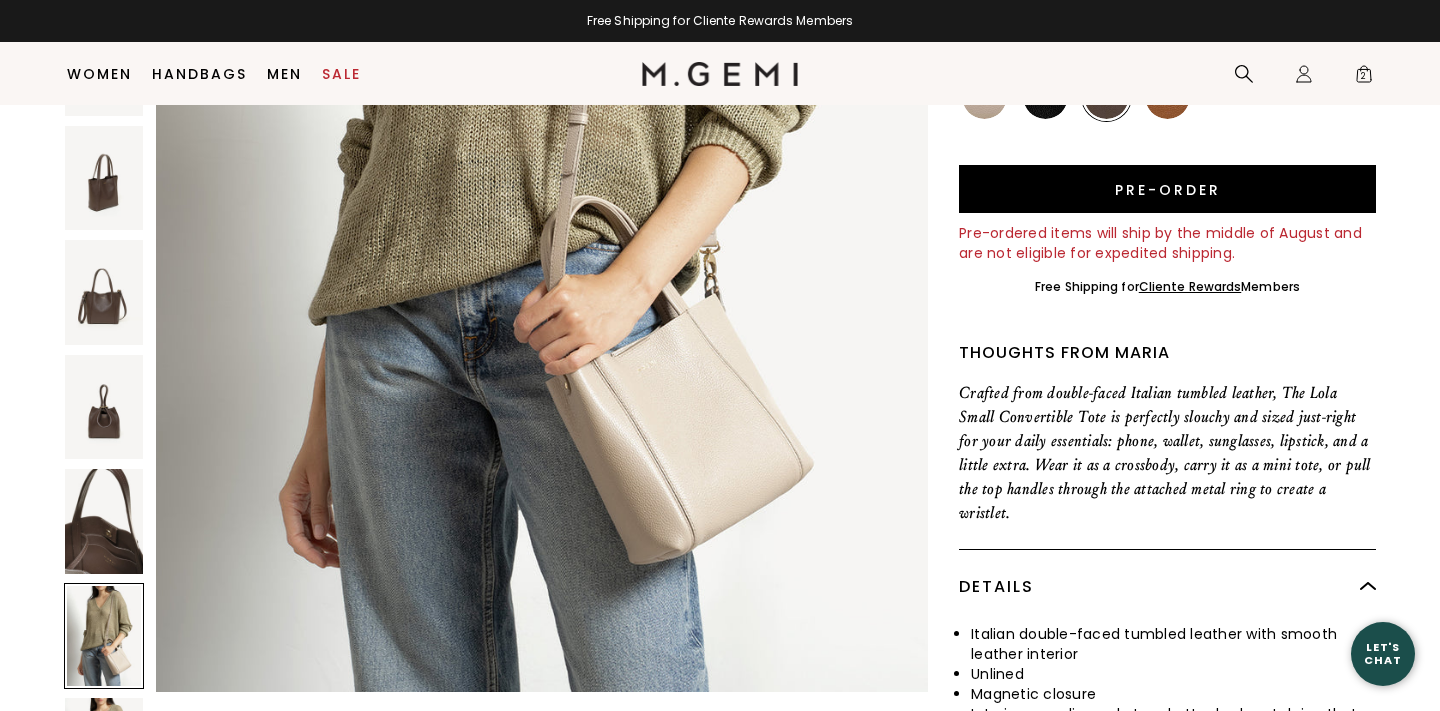 scroll, scrollTop: 5593, scrollLeft: 0, axis: vertical 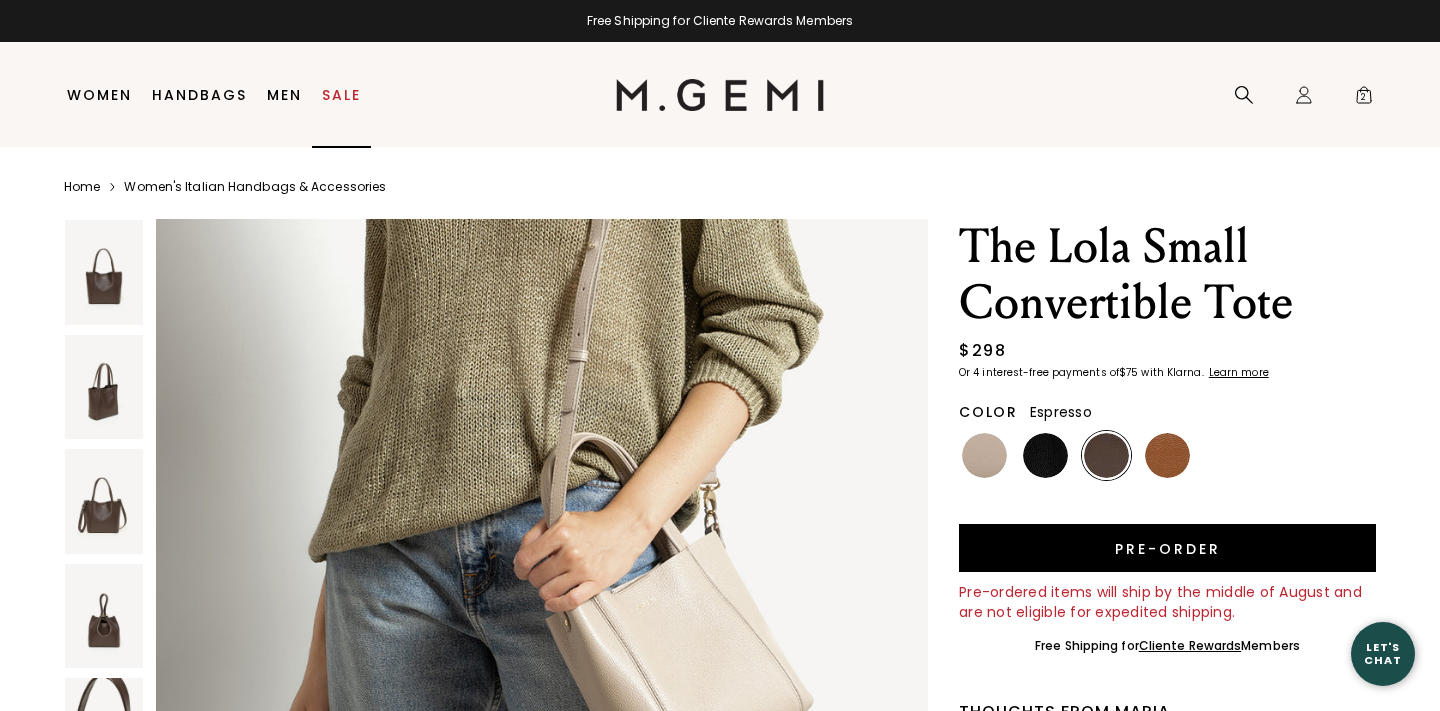 click on "Sale" at bounding box center (341, 95) 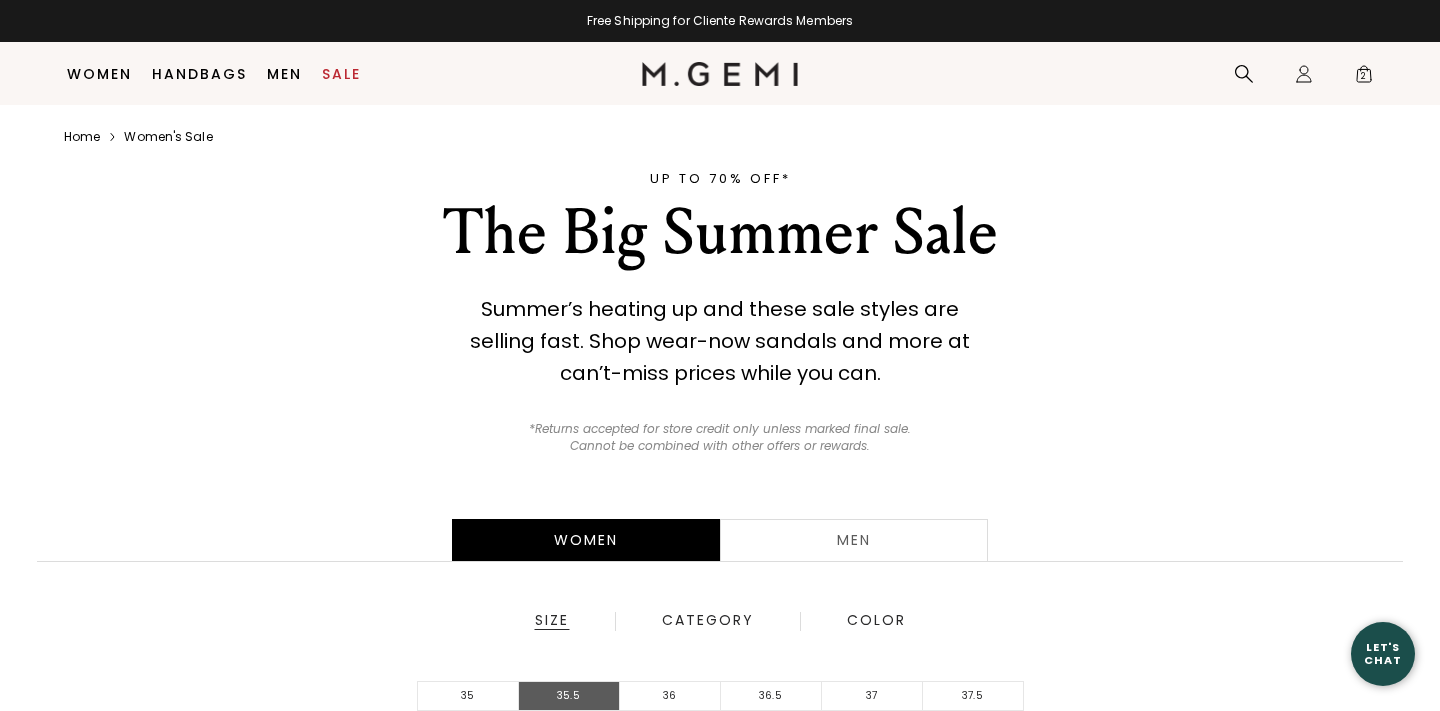 click on "35.5" at bounding box center [569, 696] 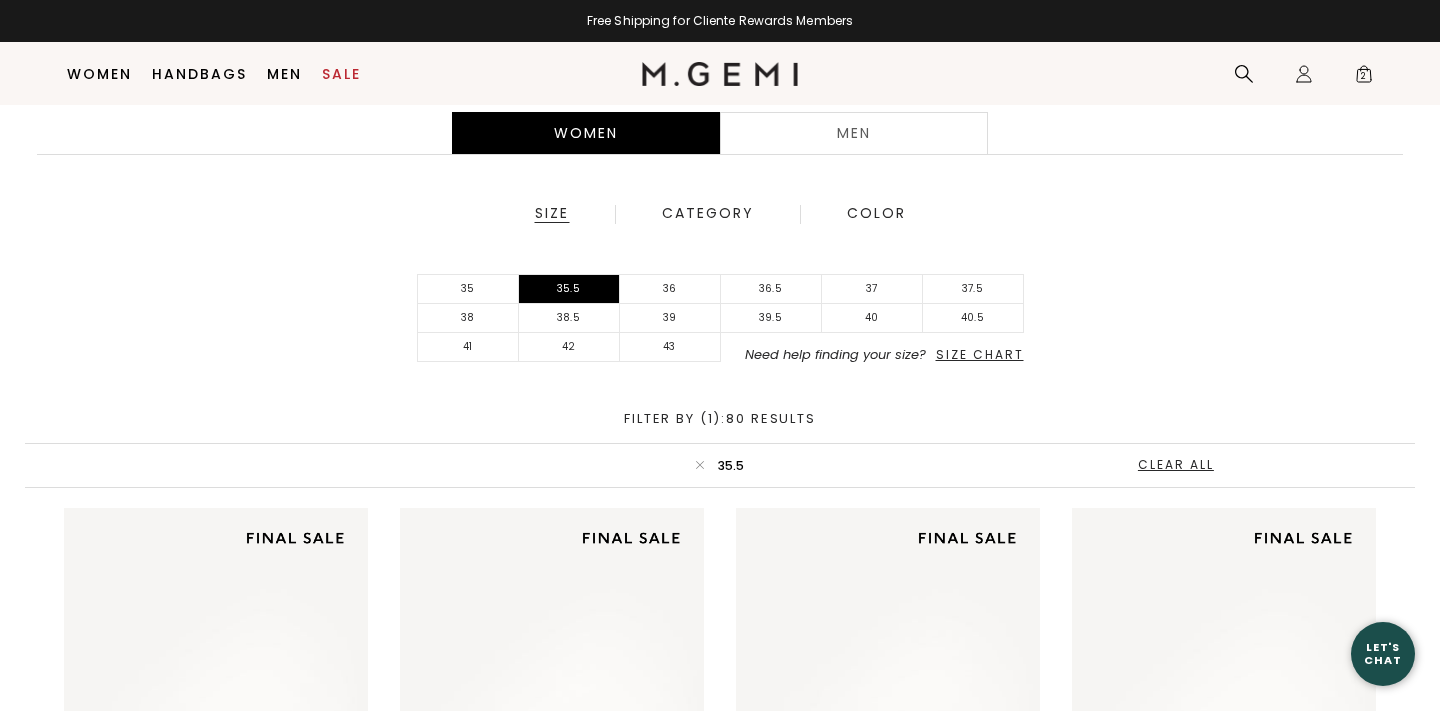 scroll, scrollTop: 492, scrollLeft: 0, axis: vertical 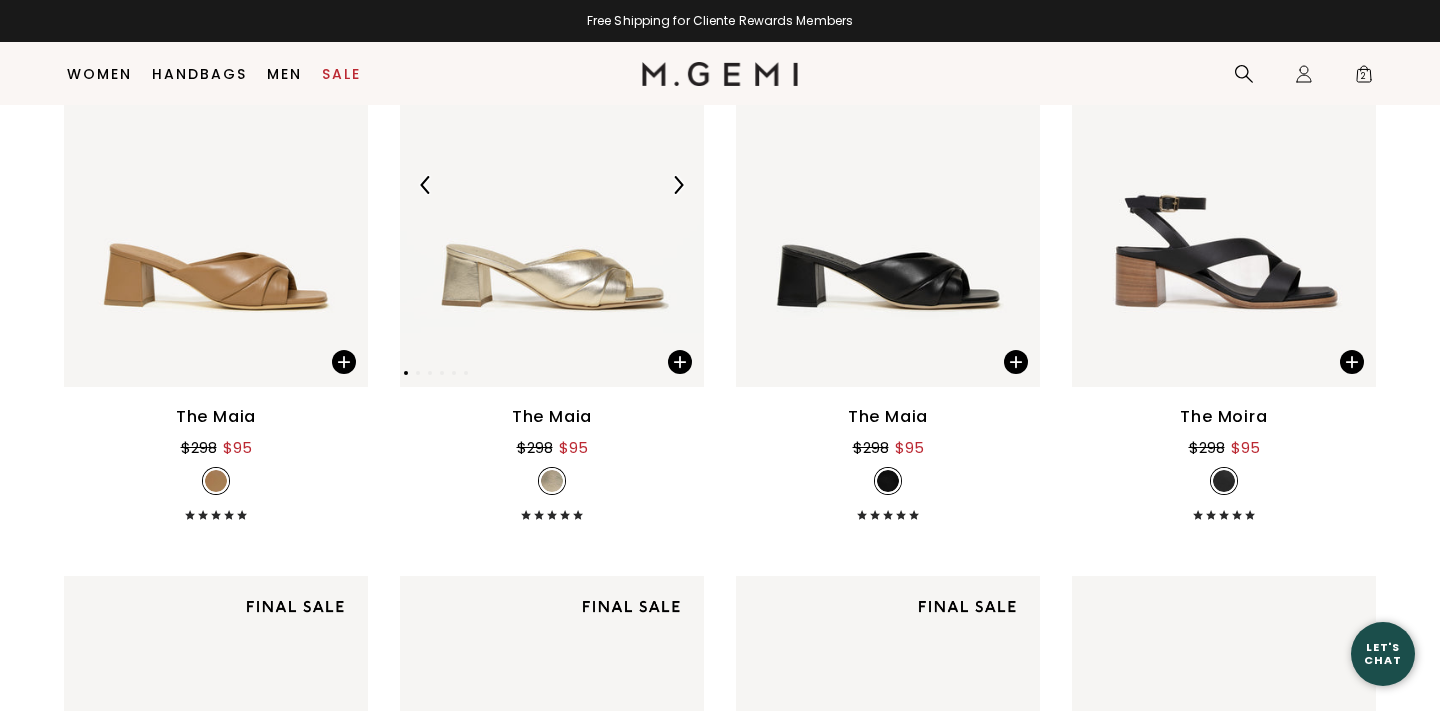 click at bounding box center [552, 184] 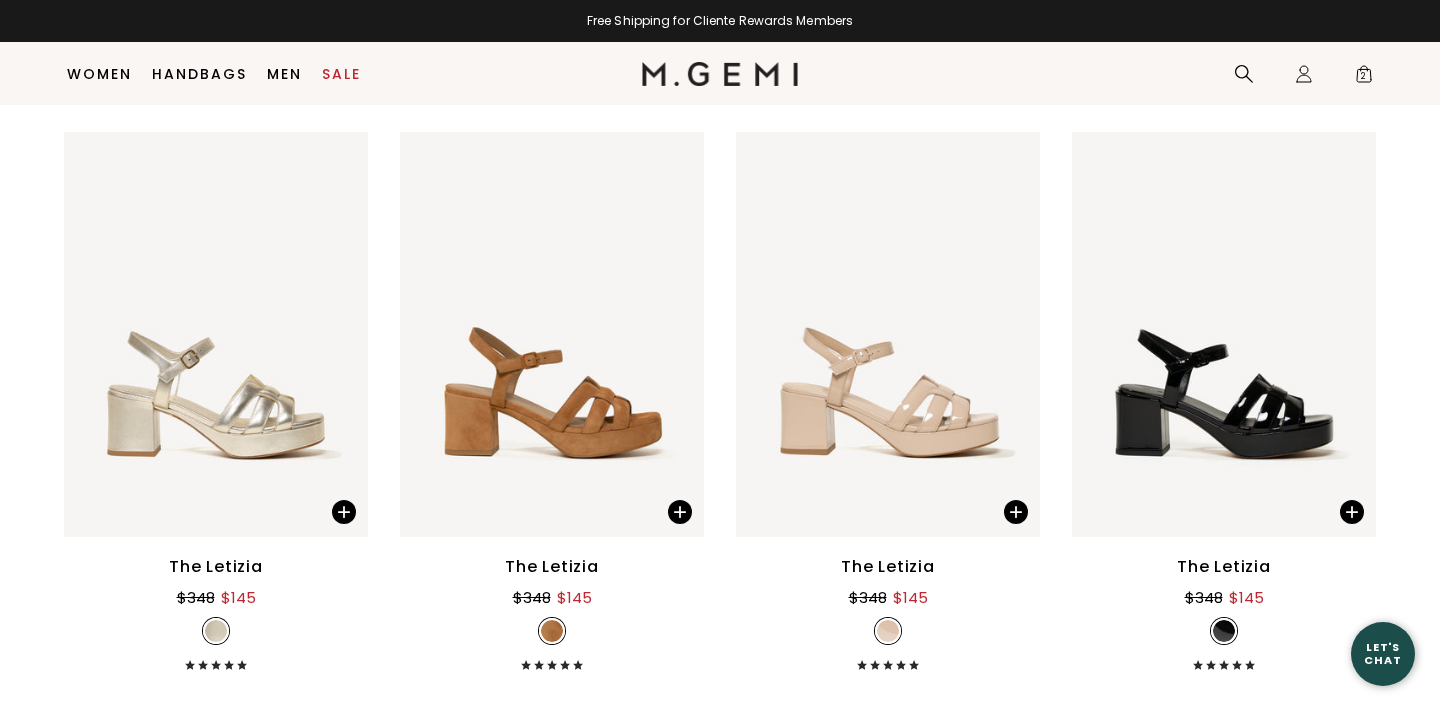 scroll, scrollTop: 6347, scrollLeft: 0, axis: vertical 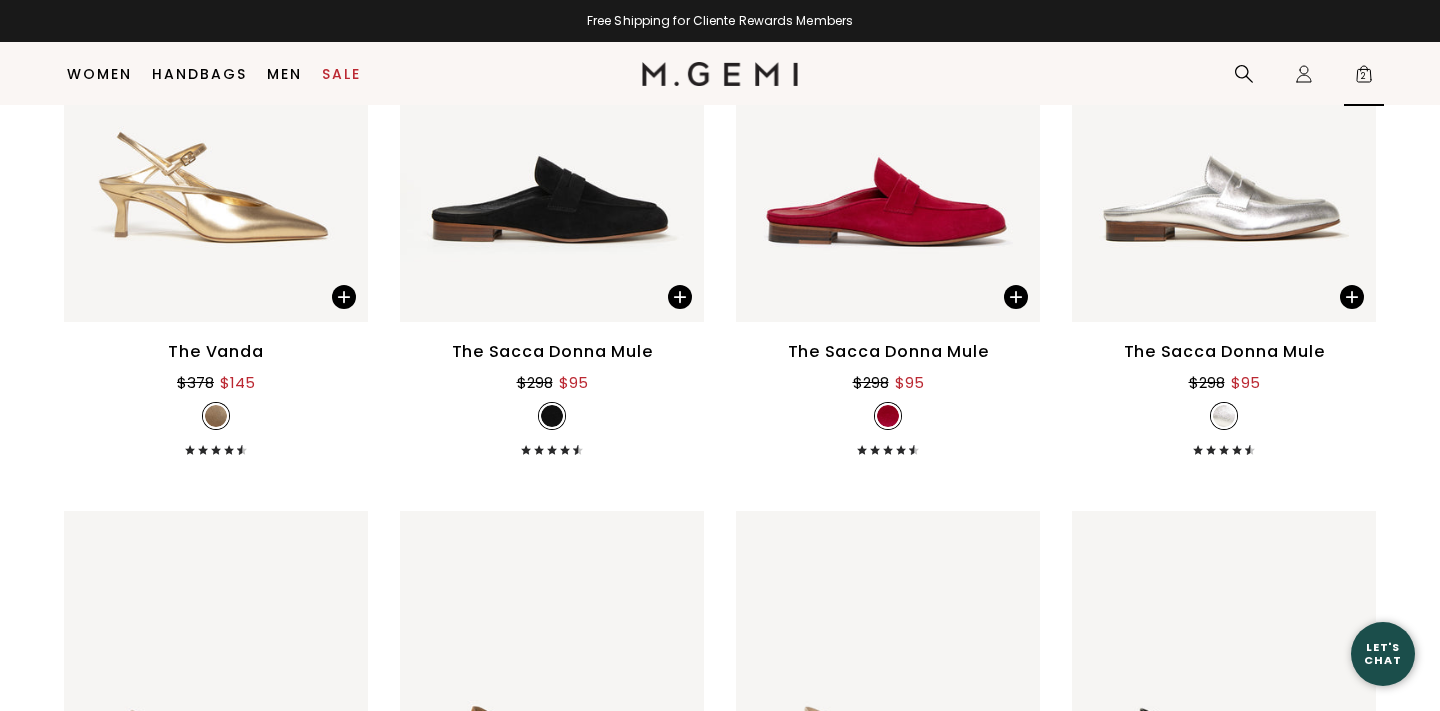 click on "2" at bounding box center (1364, 78) 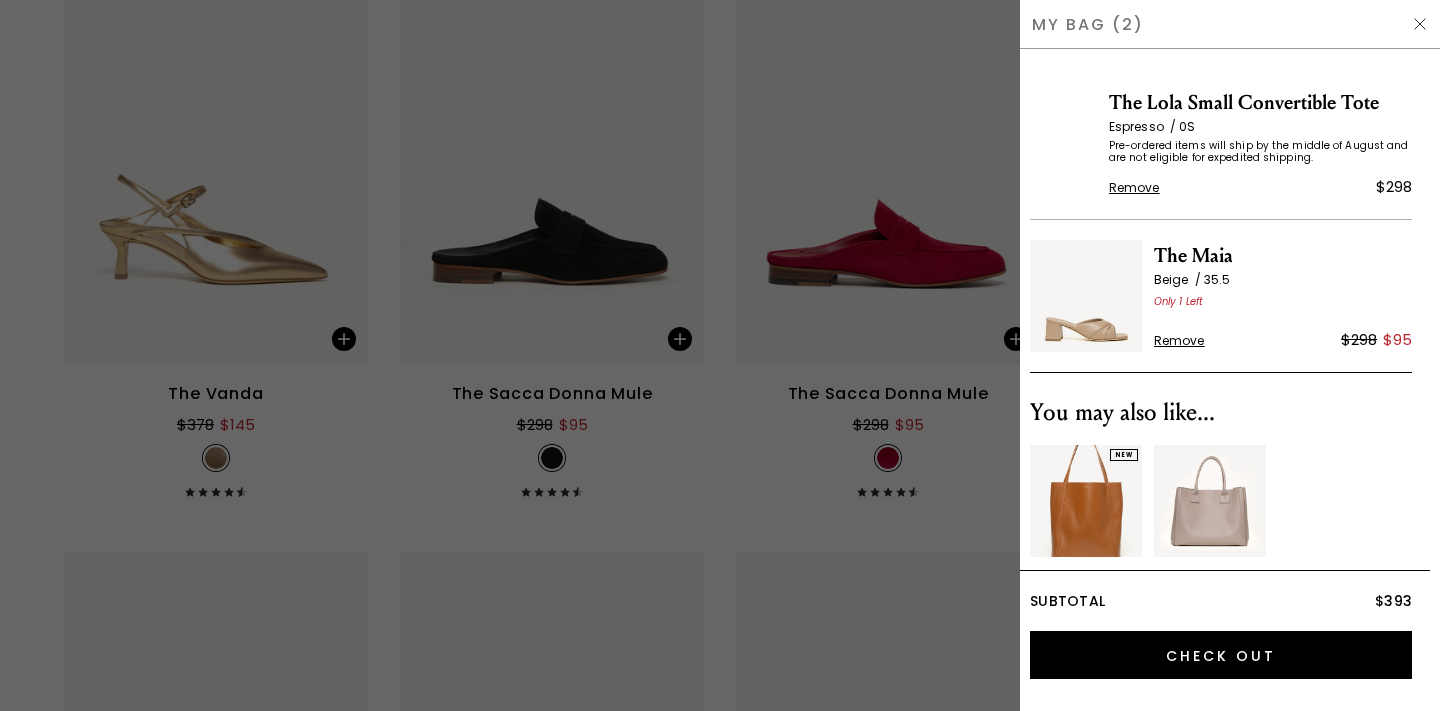 scroll, scrollTop: 0, scrollLeft: 0, axis: both 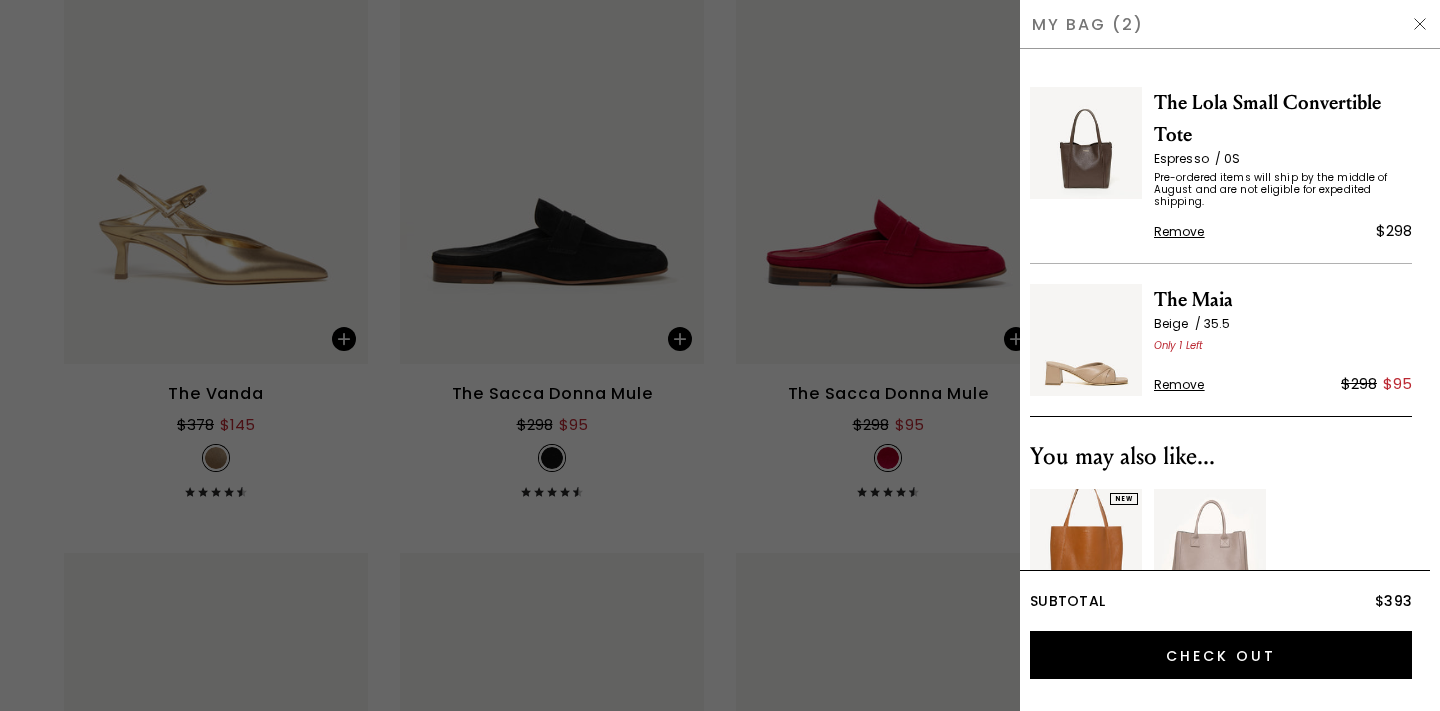 click on "Remove" at bounding box center (1179, 385) 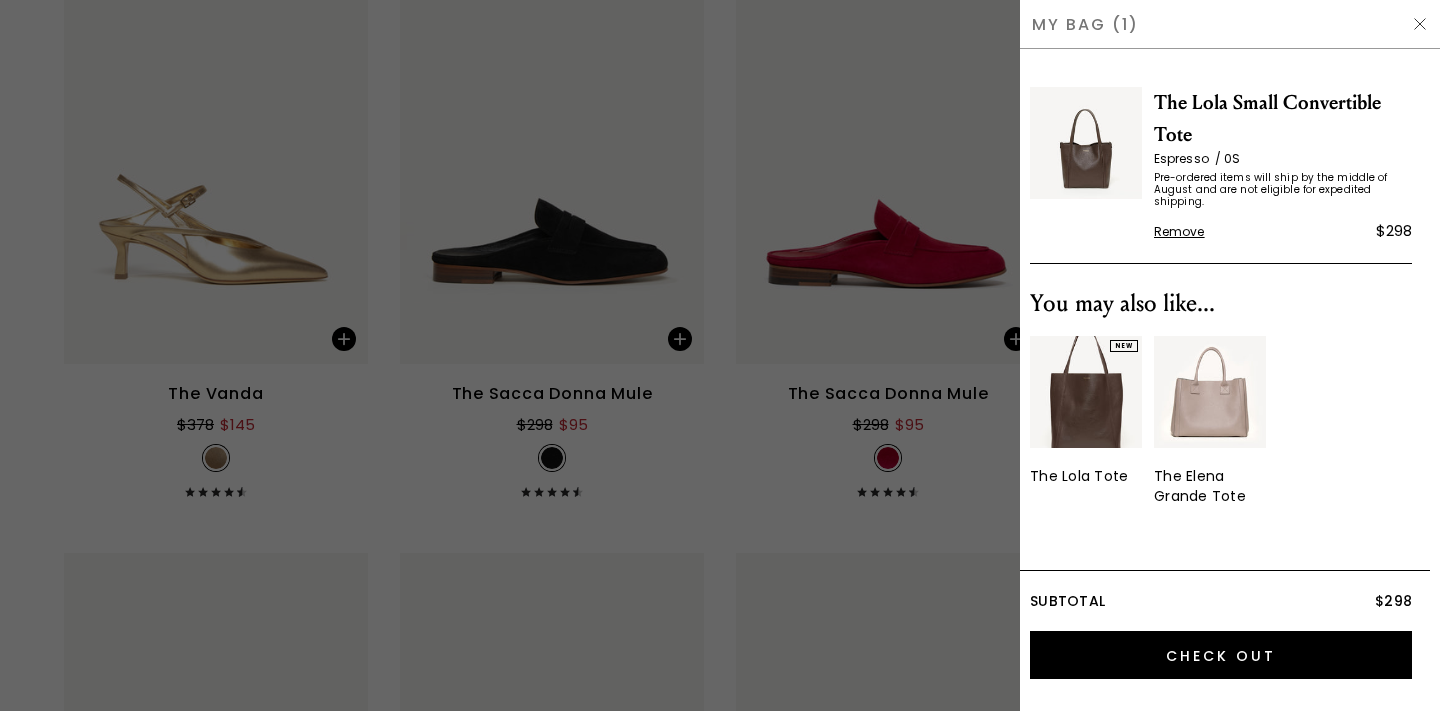 scroll, scrollTop: 0, scrollLeft: 0, axis: both 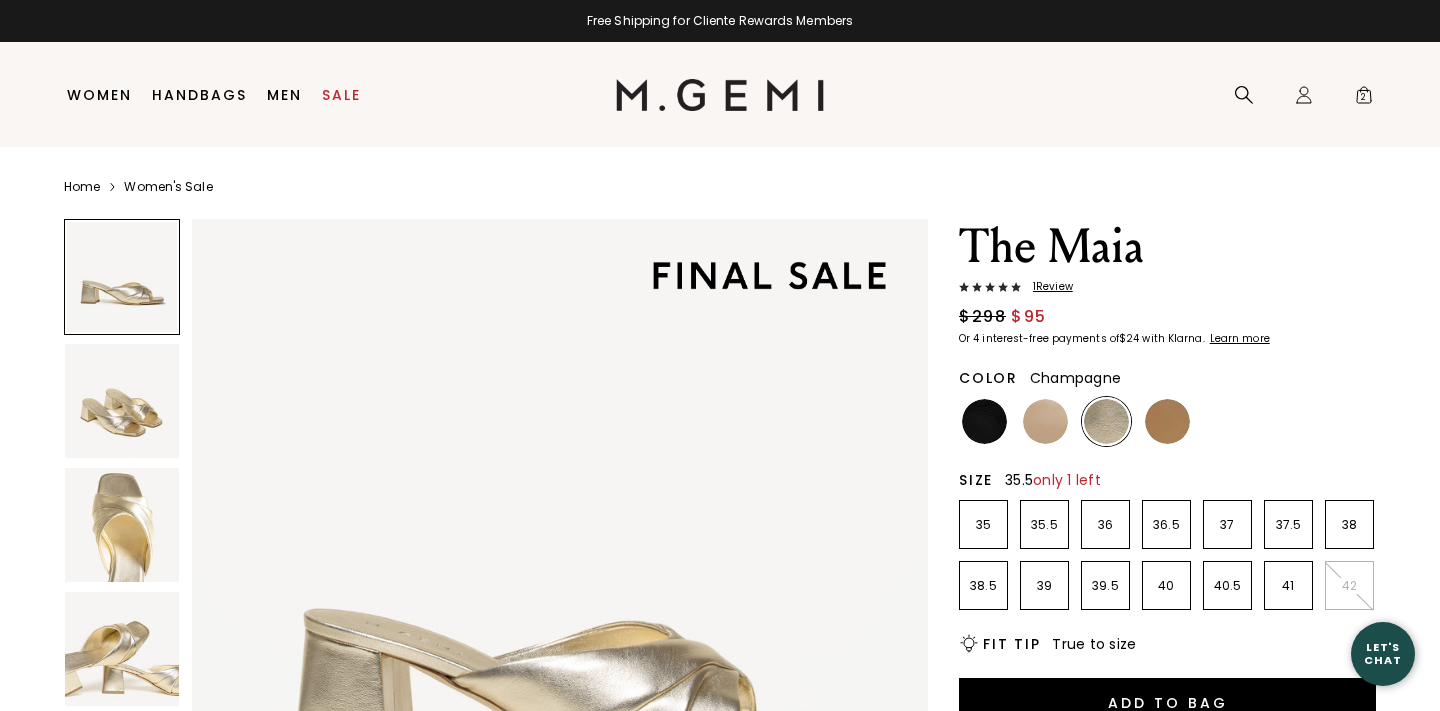 click on "35.5" at bounding box center [1044, 525] 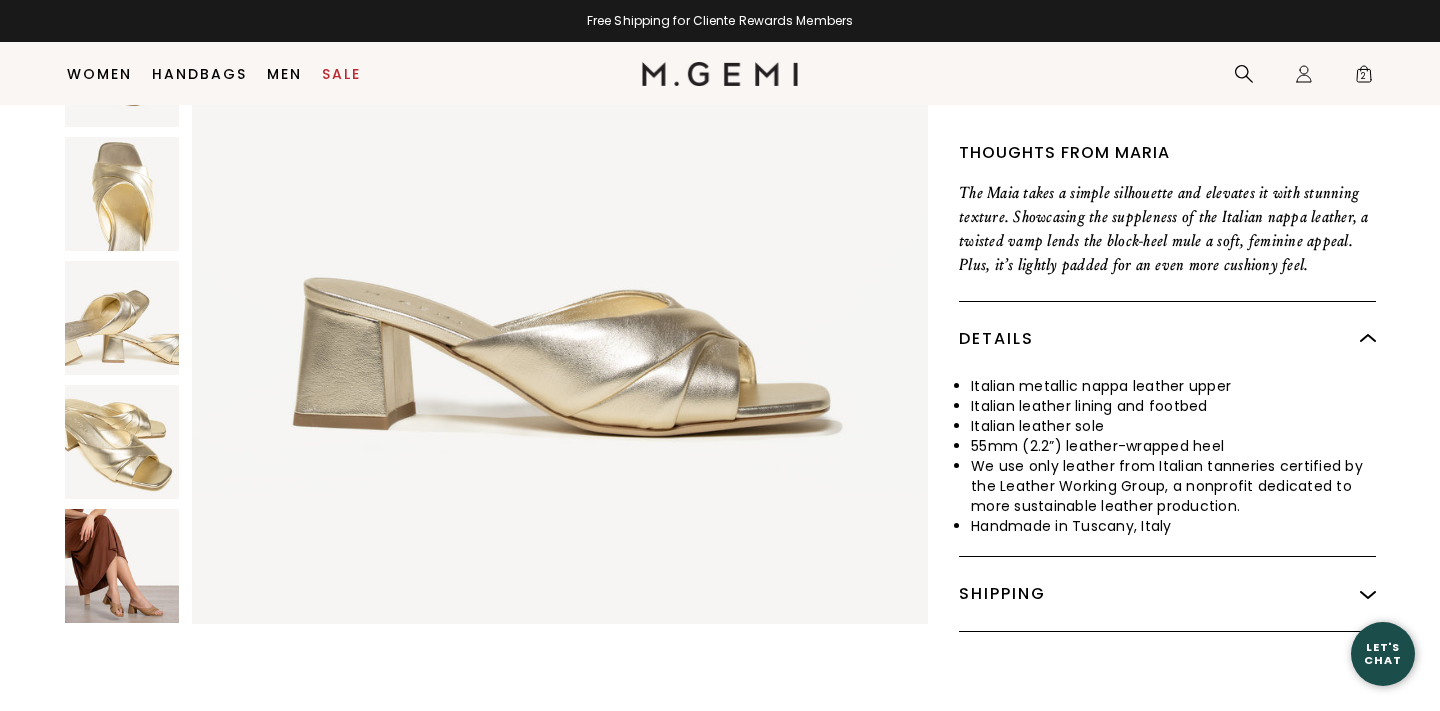 scroll, scrollTop: 709, scrollLeft: 0, axis: vertical 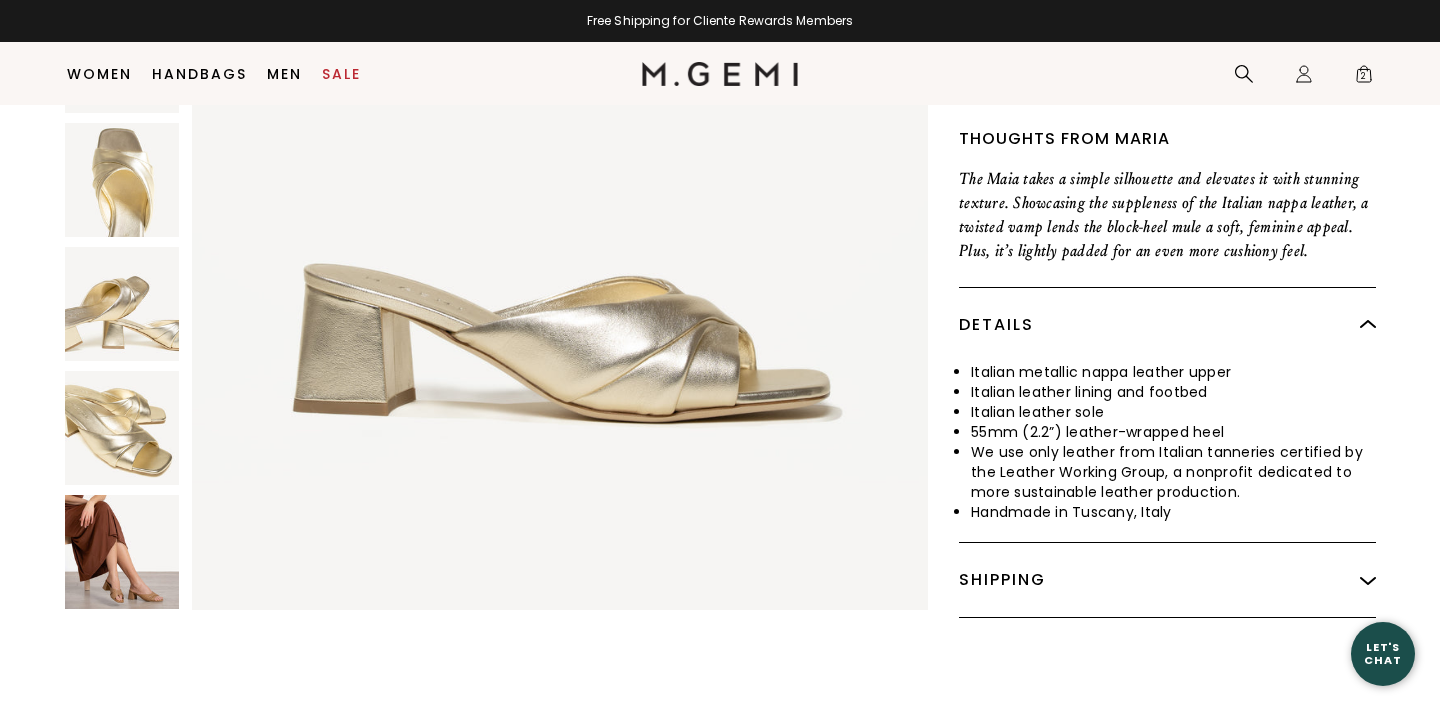 click at bounding box center (122, 552) 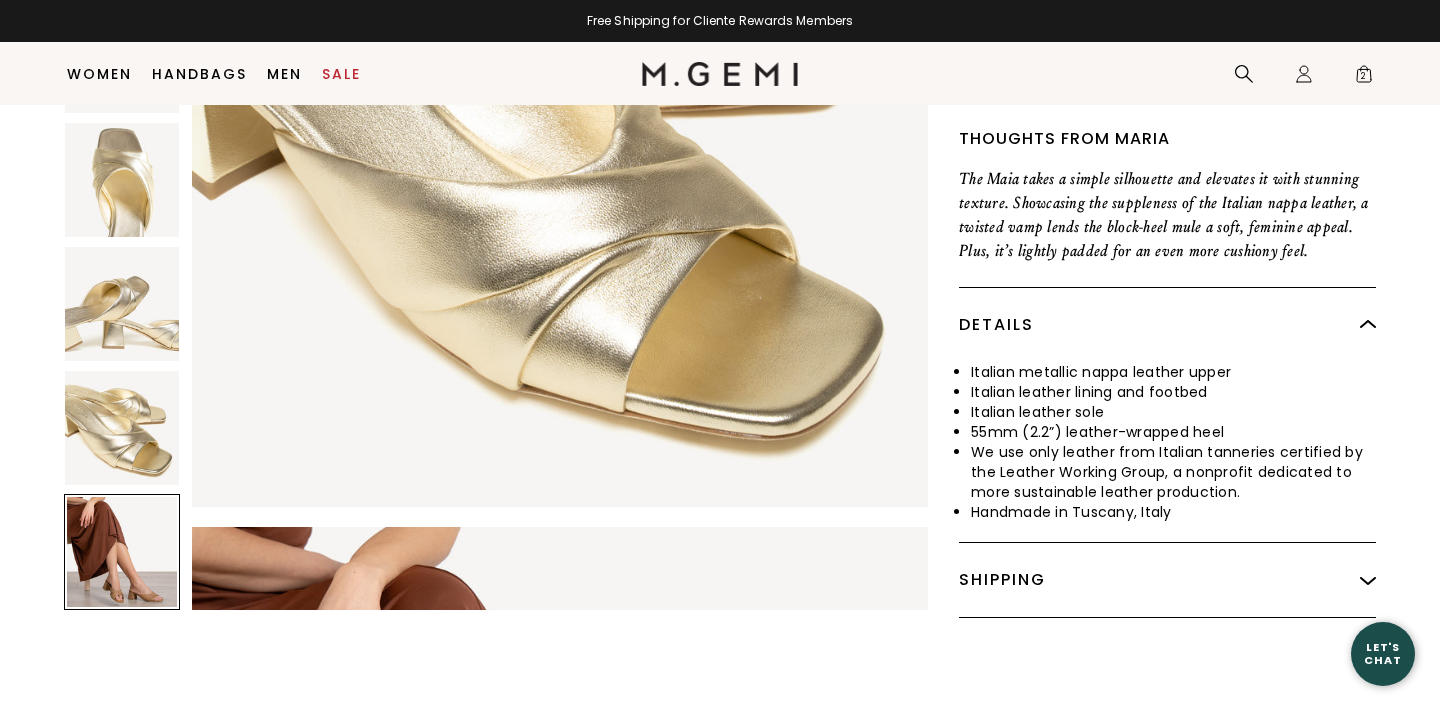 scroll, scrollTop: 3780, scrollLeft: 0, axis: vertical 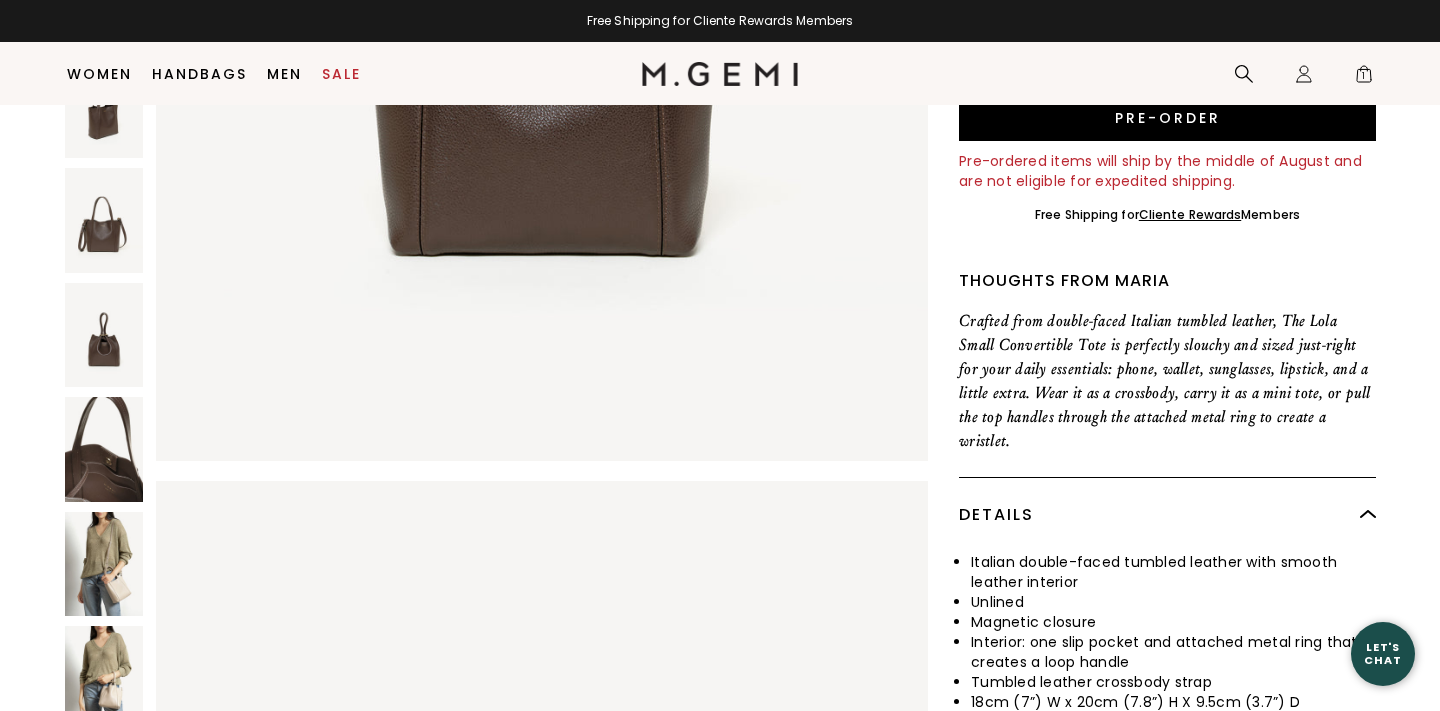 click at bounding box center [104, 449] 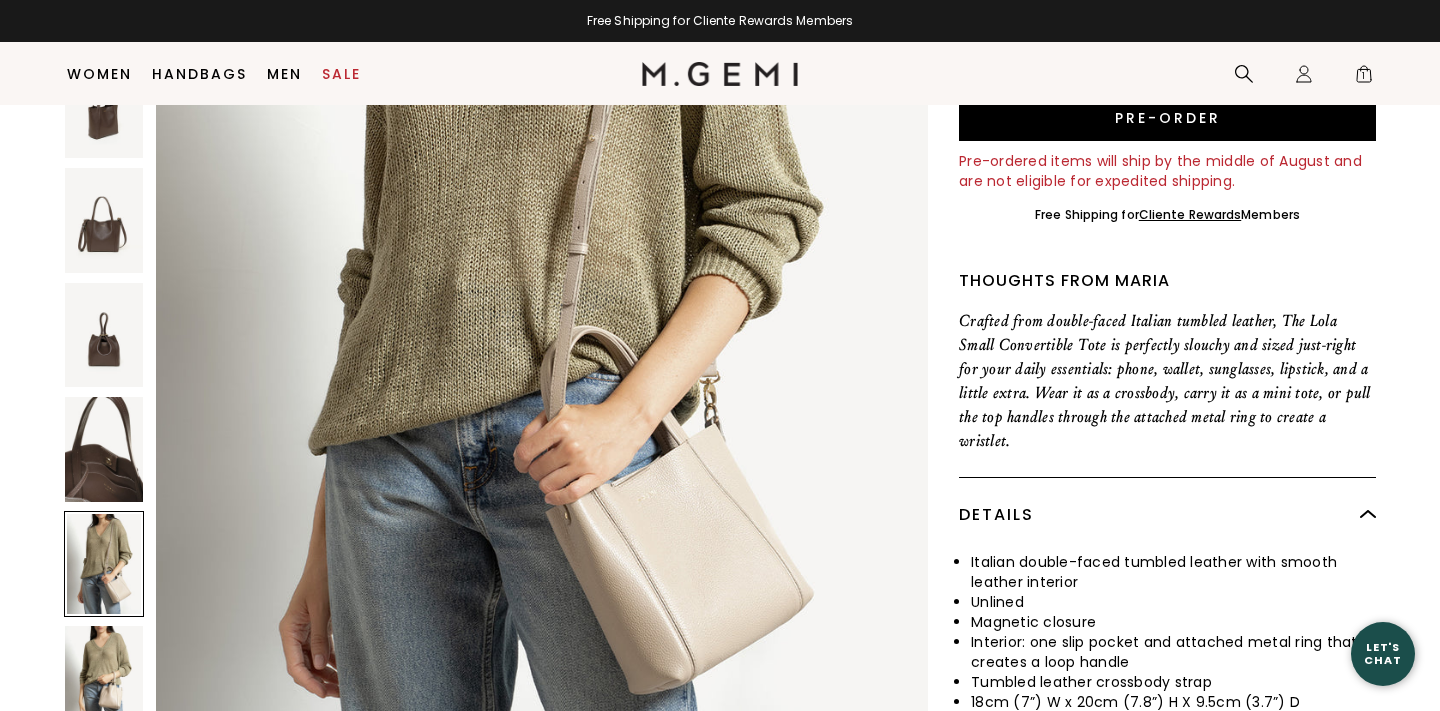 scroll, scrollTop: 5390, scrollLeft: 0, axis: vertical 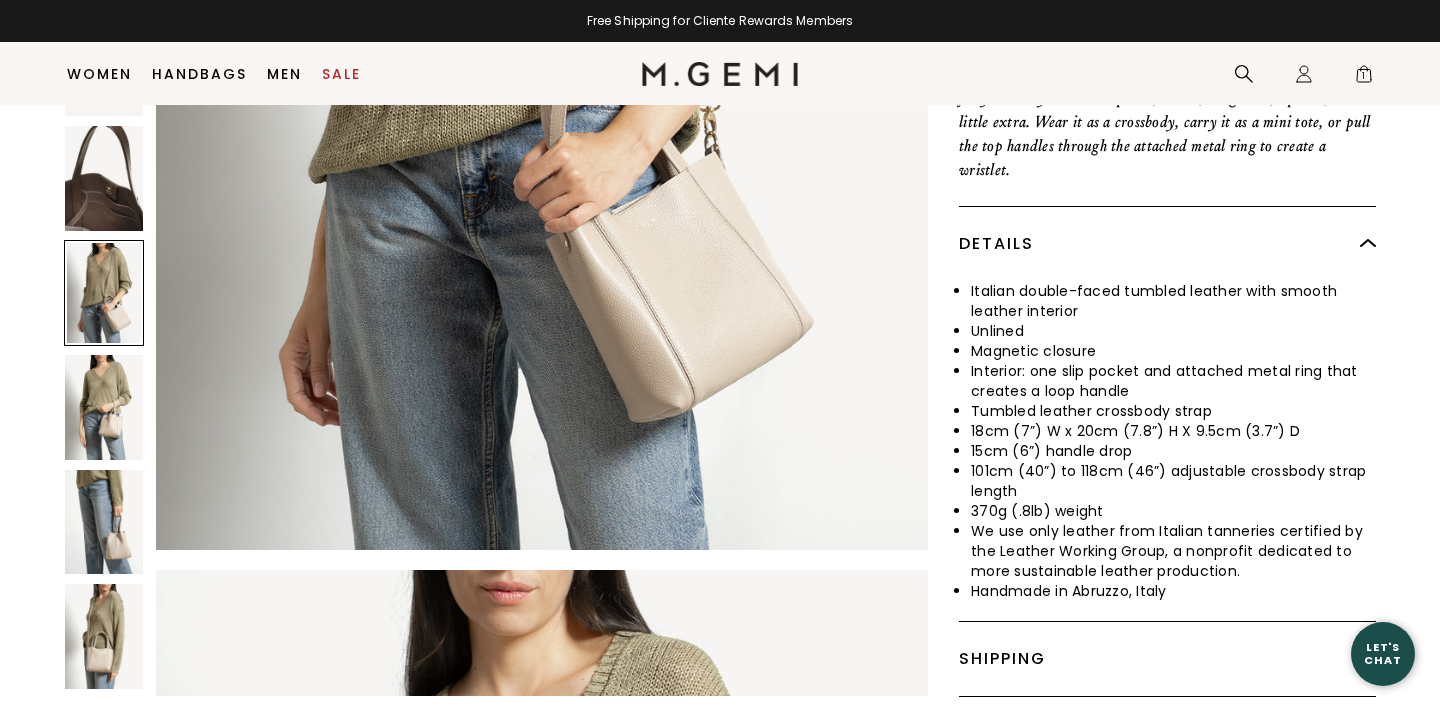 click at bounding box center [104, 521] 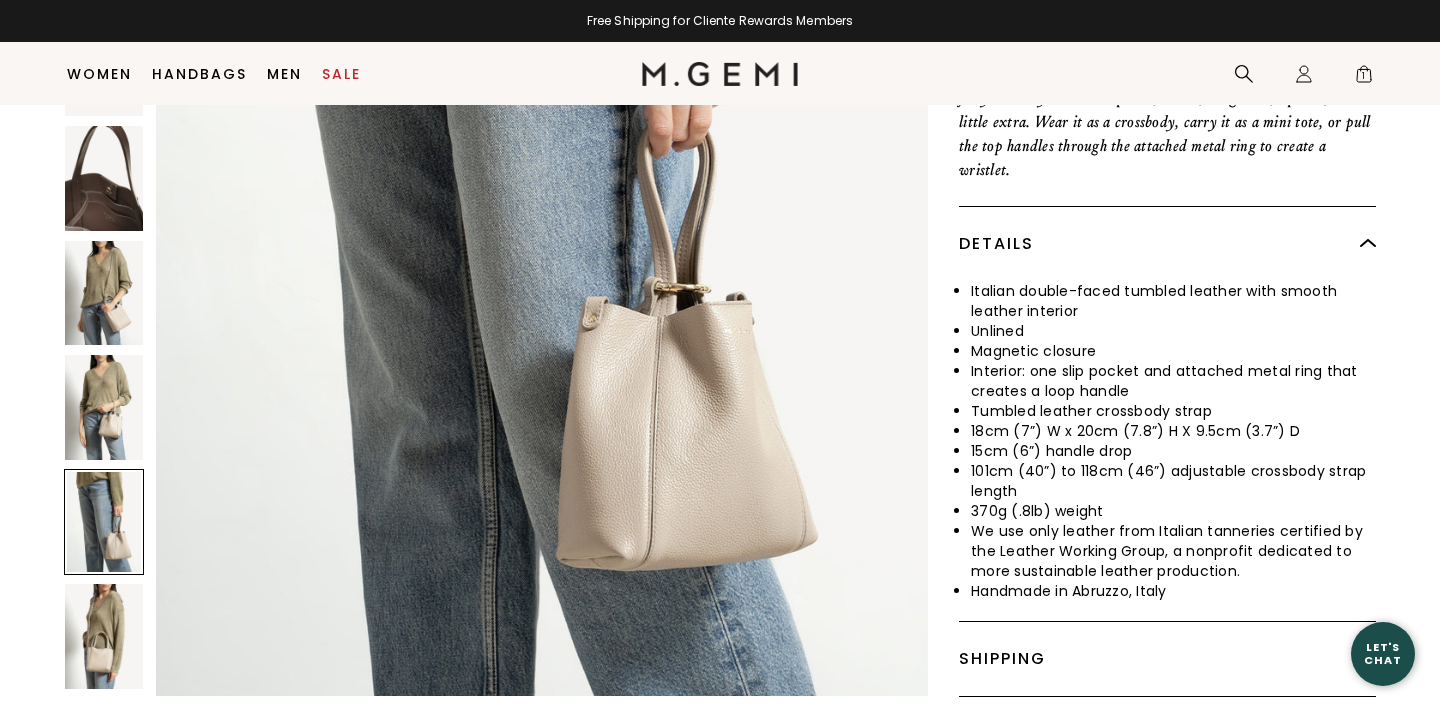 click at bounding box center [104, 636] 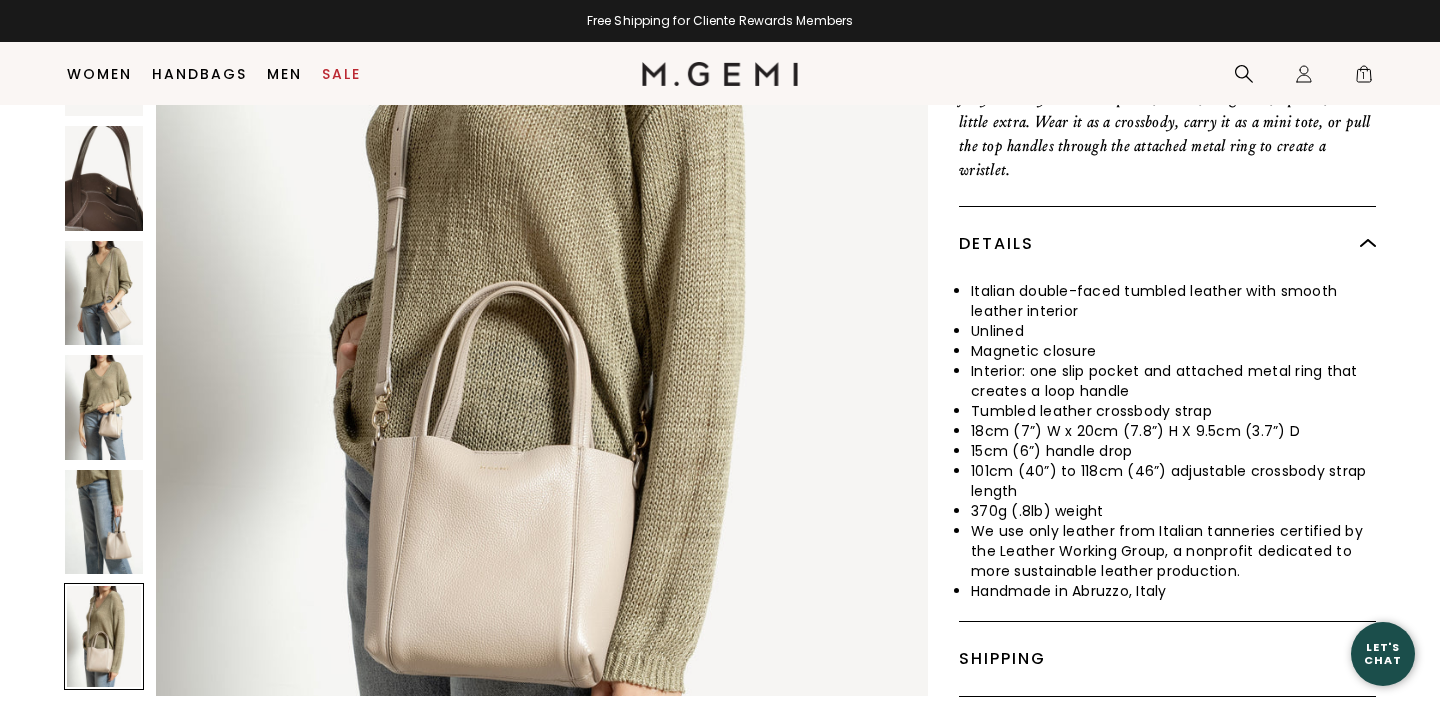scroll, scrollTop: 8239, scrollLeft: 0, axis: vertical 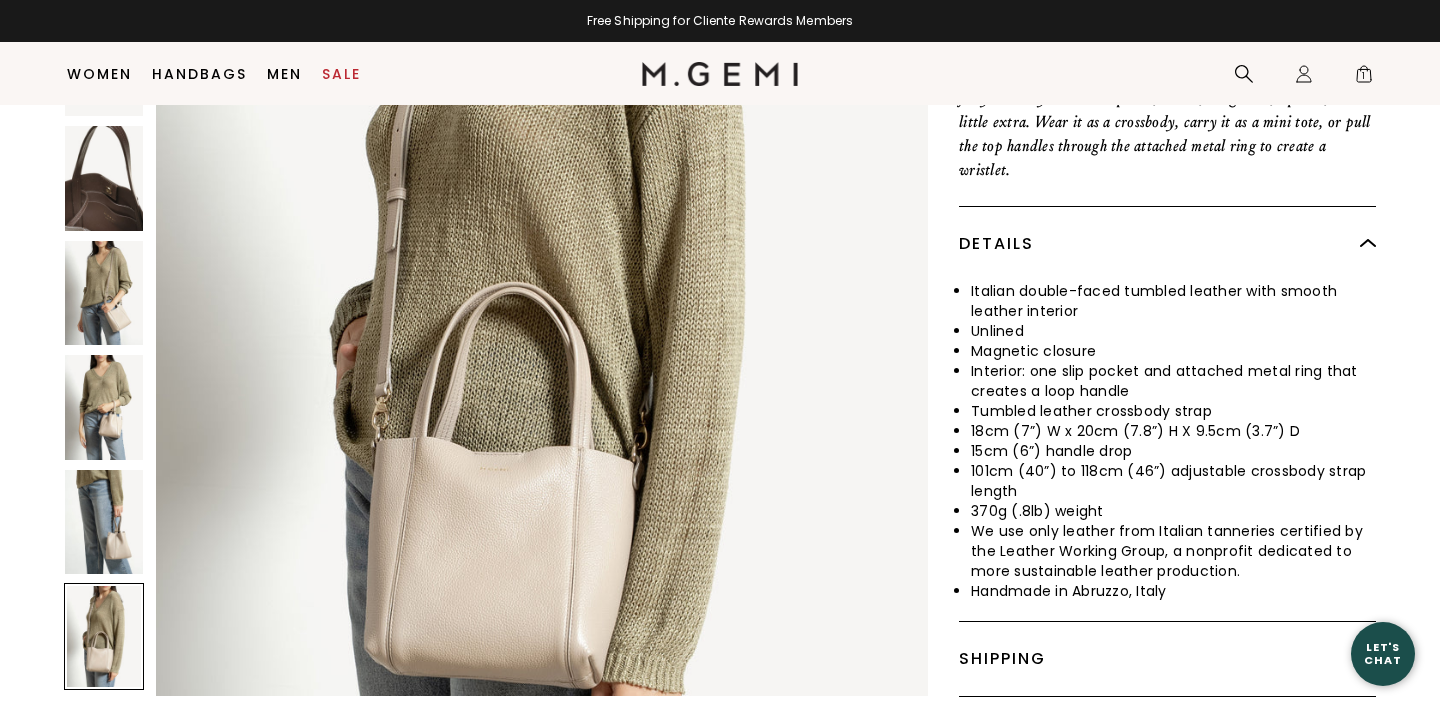 click at bounding box center (104, 521) 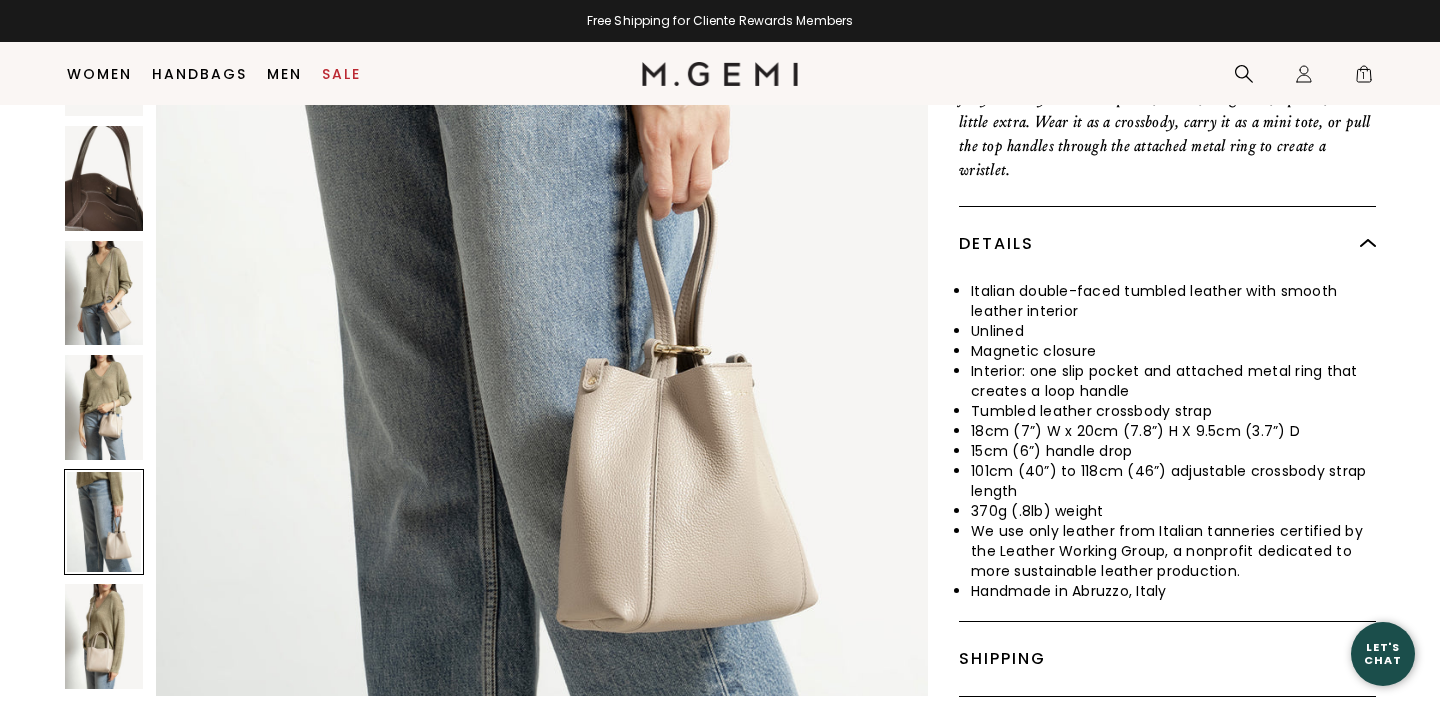 scroll, scrollTop: 7172, scrollLeft: 0, axis: vertical 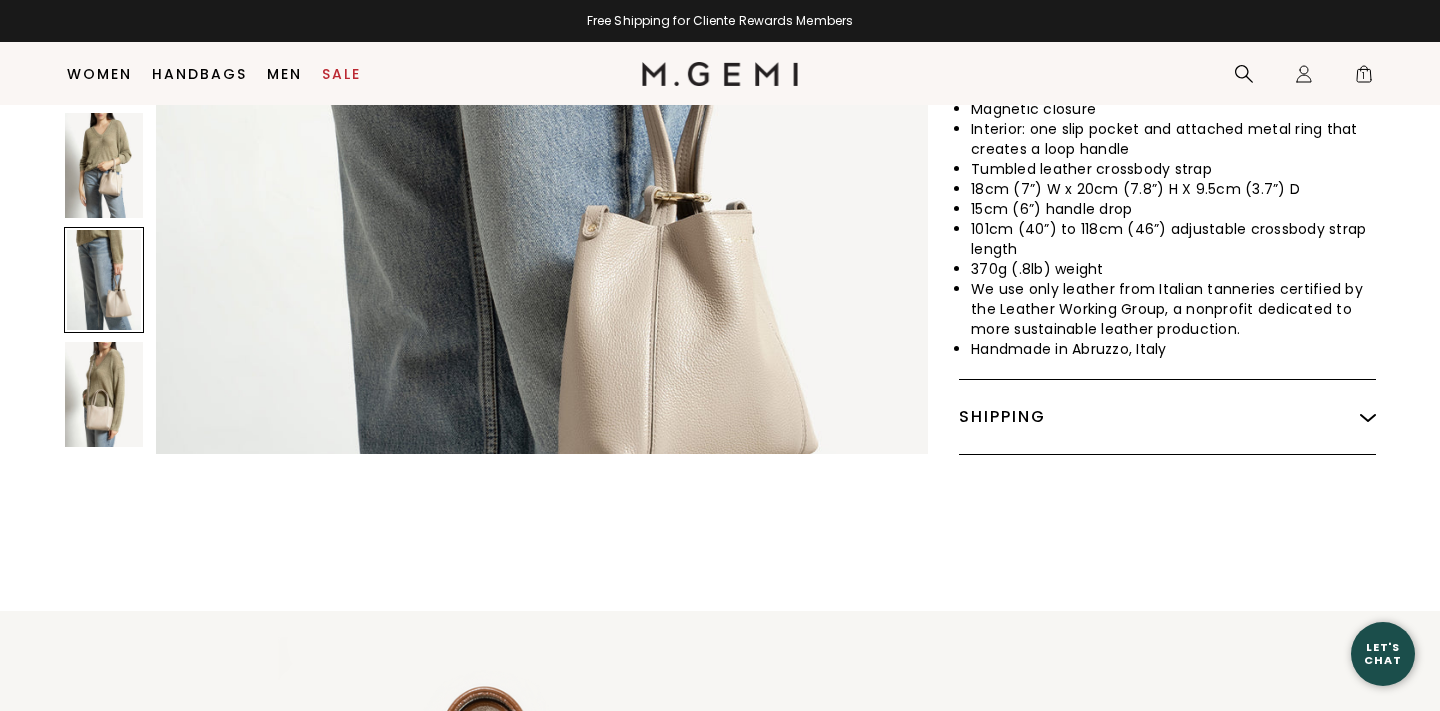 click at bounding box center [104, 394] 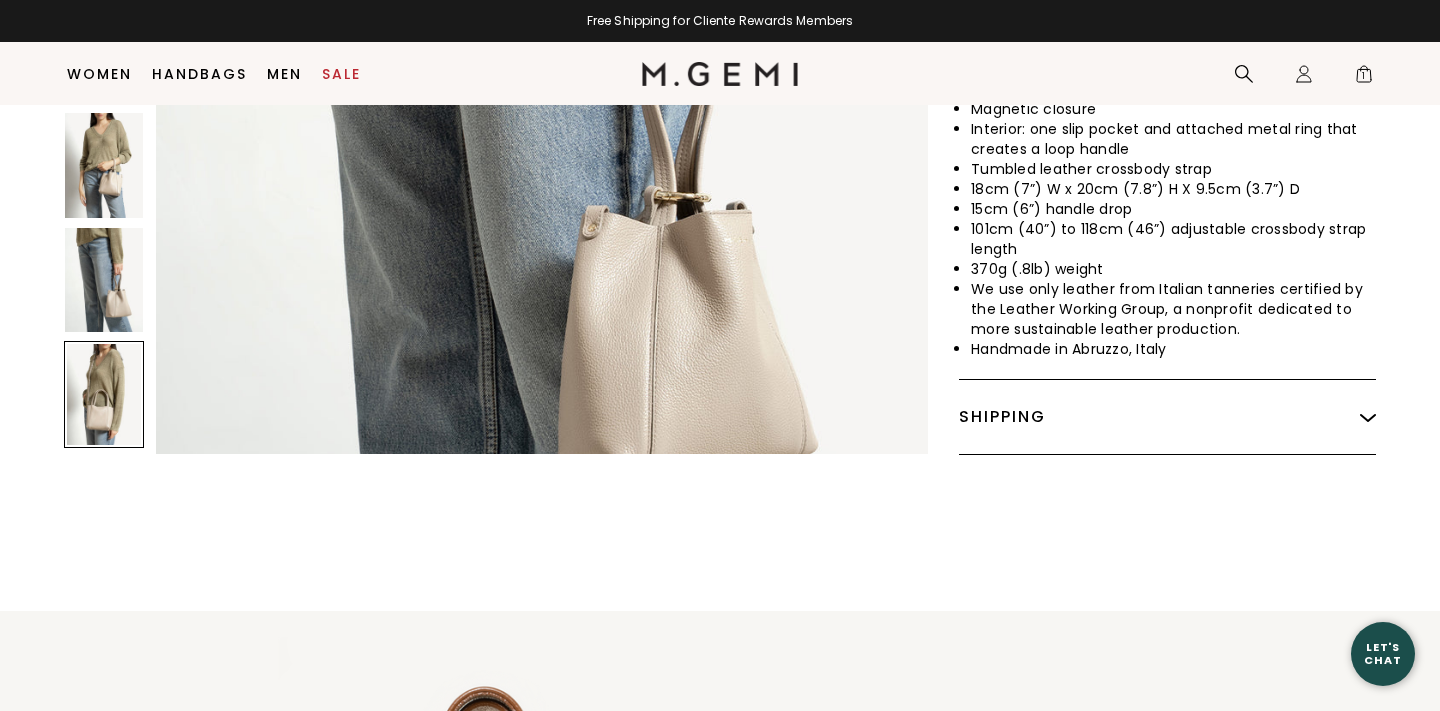 scroll, scrollTop: 8390, scrollLeft: 0, axis: vertical 